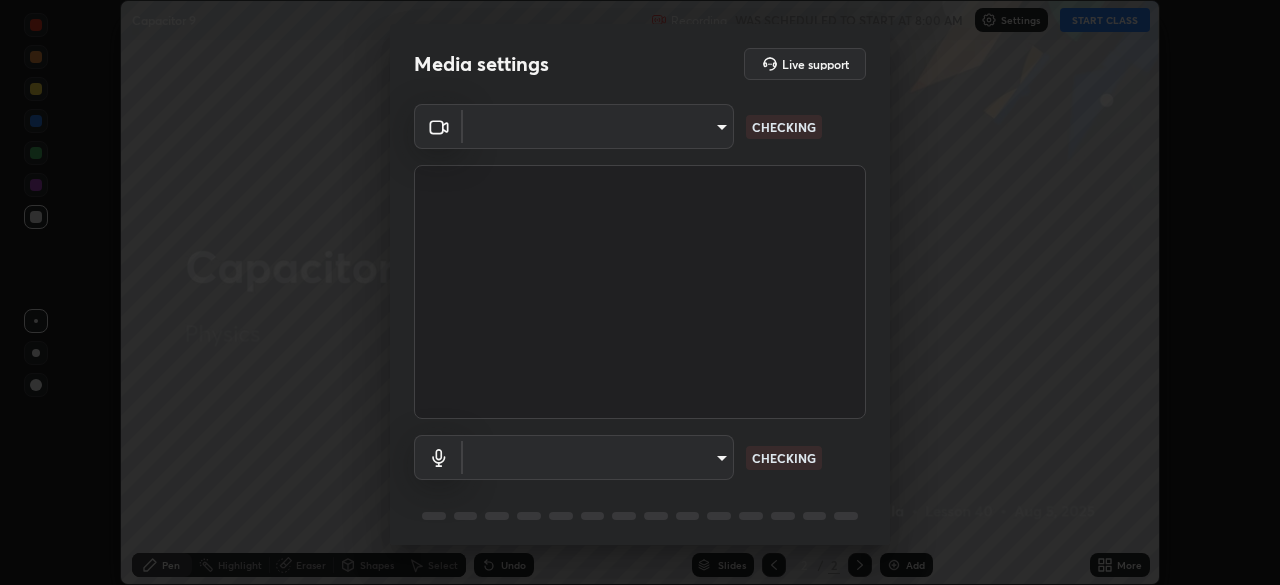scroll, scrollTop: 0, scrollLeft: 0, axis: both 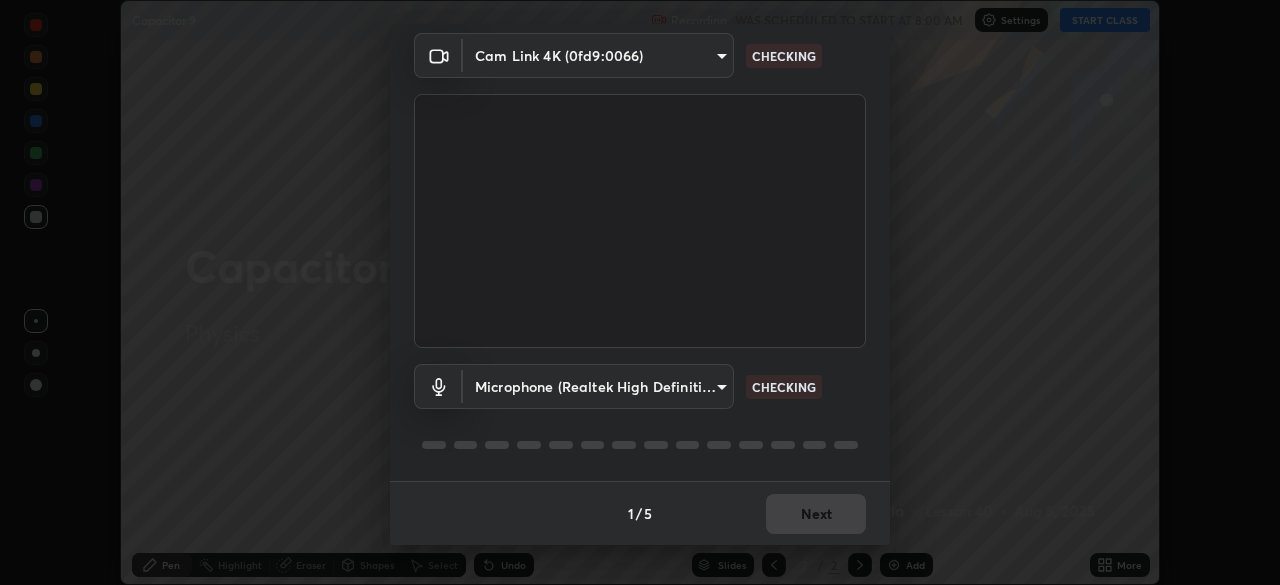 click on "Erase all Capacitor 9 Recording WAS SCHEDULED TO START AT  8:00 AM Settings START CLASS Setting up your live class Capacitor 9 • L40 of Physics [FIRST] [LAST] Pen Highlight Eraser Shapes Select Undo Slides 2 / 2 Add More No doubts shared Encourage your learners to ask a doubt for better clarity Report an issue Reason for reporting Buffering Chat not working Audio - Video sync issue Educator video quality low ​ Attach an image Report Media settings Live support Cam Link 4K (0fd9:0066) [HASH] CHECKING Microphone (Realtek High Definition Audio) [HASH] CHECKING 1 / 5 Next" at bounding box center (640, 292) 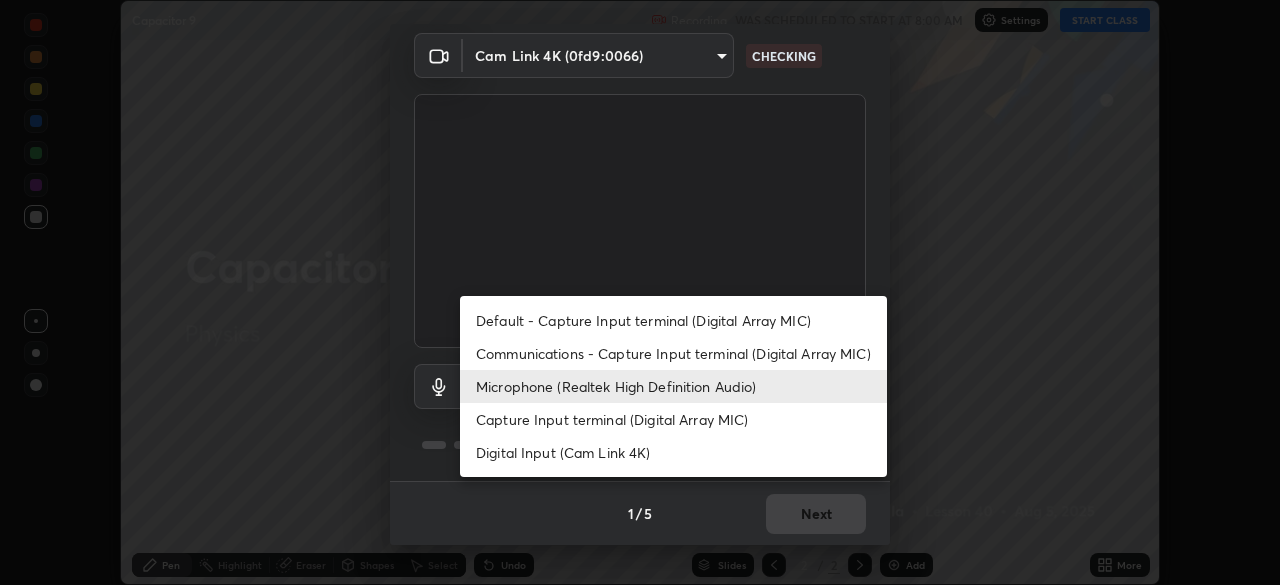click on "Default - Capture Input terminal (Digital Array MIC)" at bounding box center [673, 320] 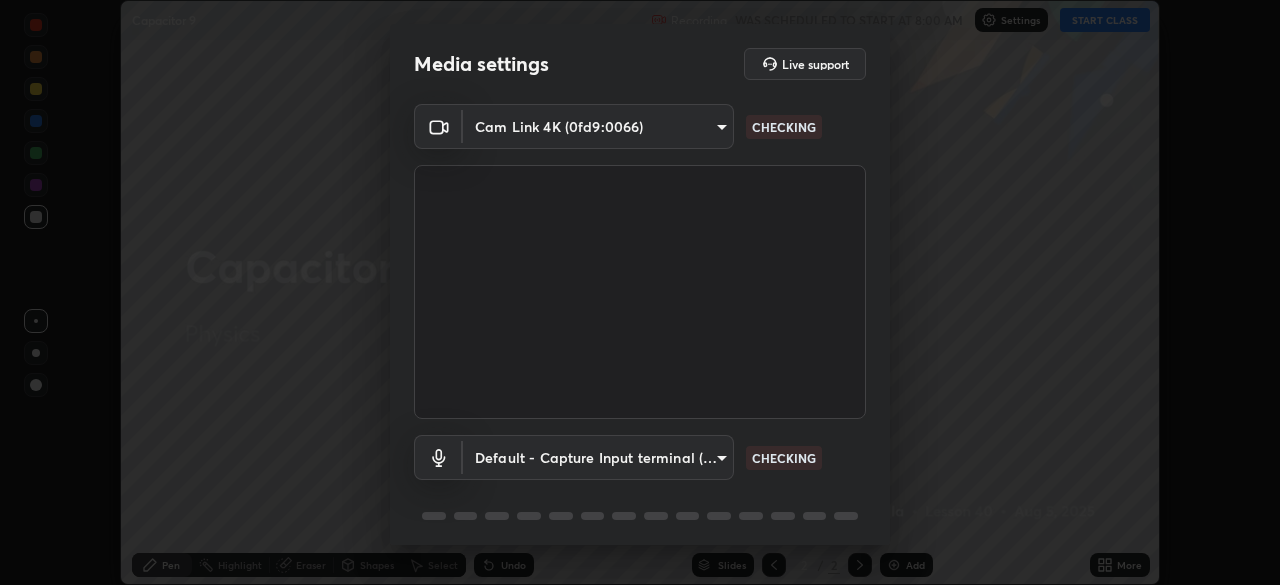 scroll, scrollTop: 71, scrollLeft: 0, axis: vertical 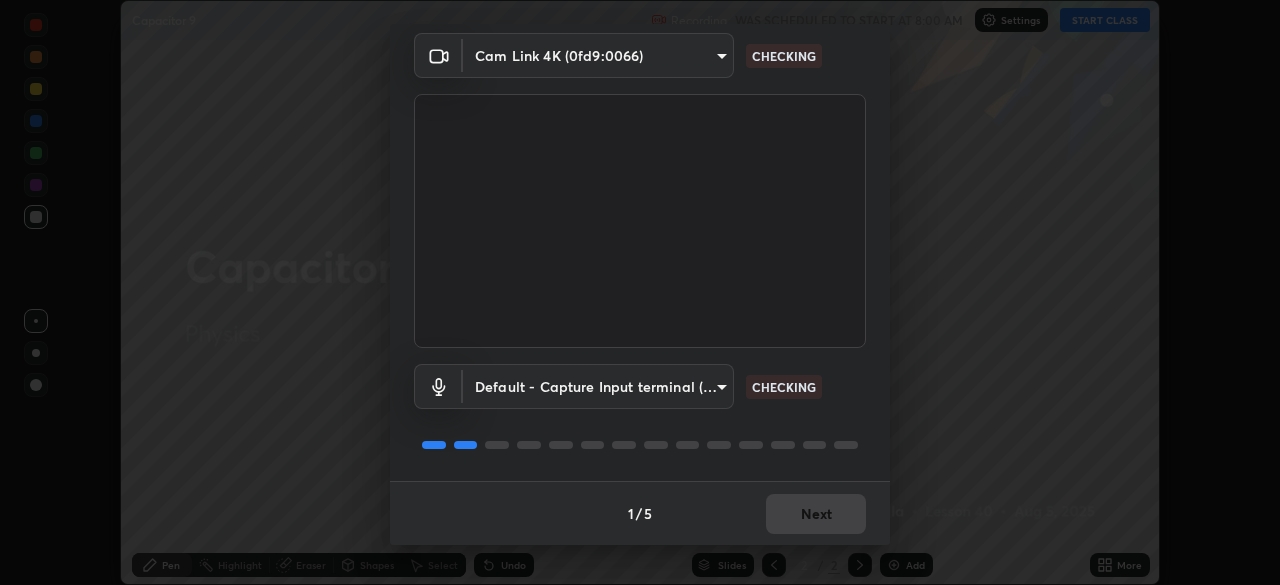 click on "Erase all Capacitor 9 Recording WAS SCHEDULED TO START AT  8:00 AM Settings START CLASS Setting up your live class Capacitor 9 • L40 of Physics [FIRST] [LAST] Pen Highlight Eraser Shapes Select Undo Slides 2 / 2 Add More No doubts shared Encourage your learners to ask a doubt for better clarity Report an issue Reason for reporting Buffering Chat not working Audio - Video sync issue Educator video quality low ​ Attach an image Report Media settings Live support Cam Link 4K (0fd9:0066) [HASH] CHECKING Default - Capture Input terminal (Digital Array MIC) default CHECKING 1 / 5 Next" at bounding box center [640, 292] 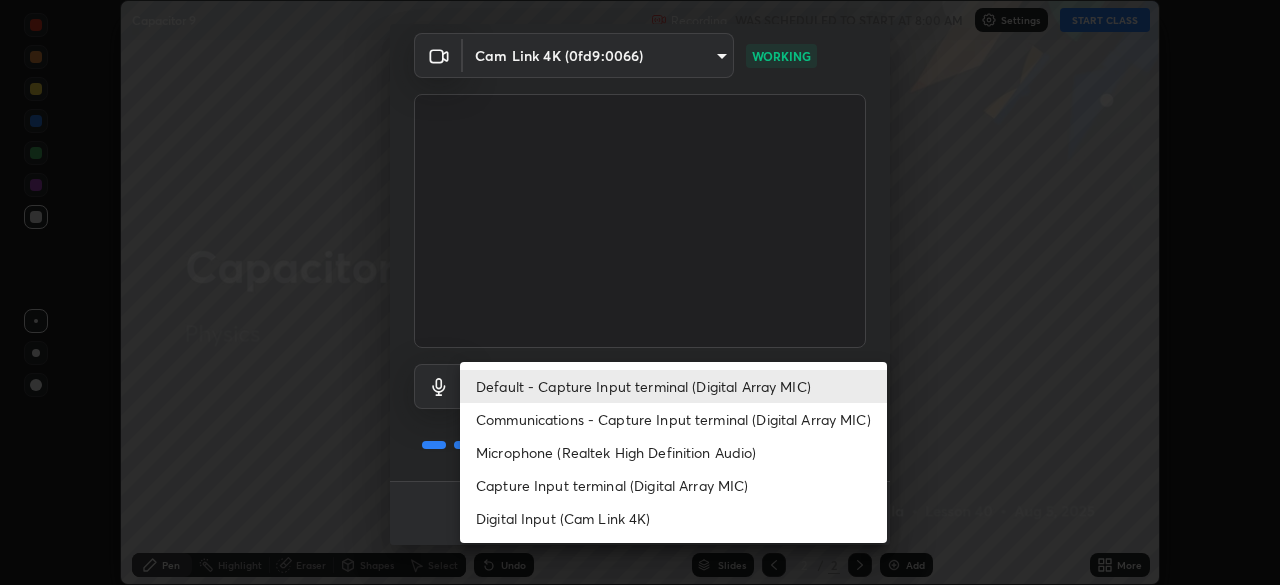 click on "Microphone (Realtek High Definition Audio)" at bounding box center (673, 452) 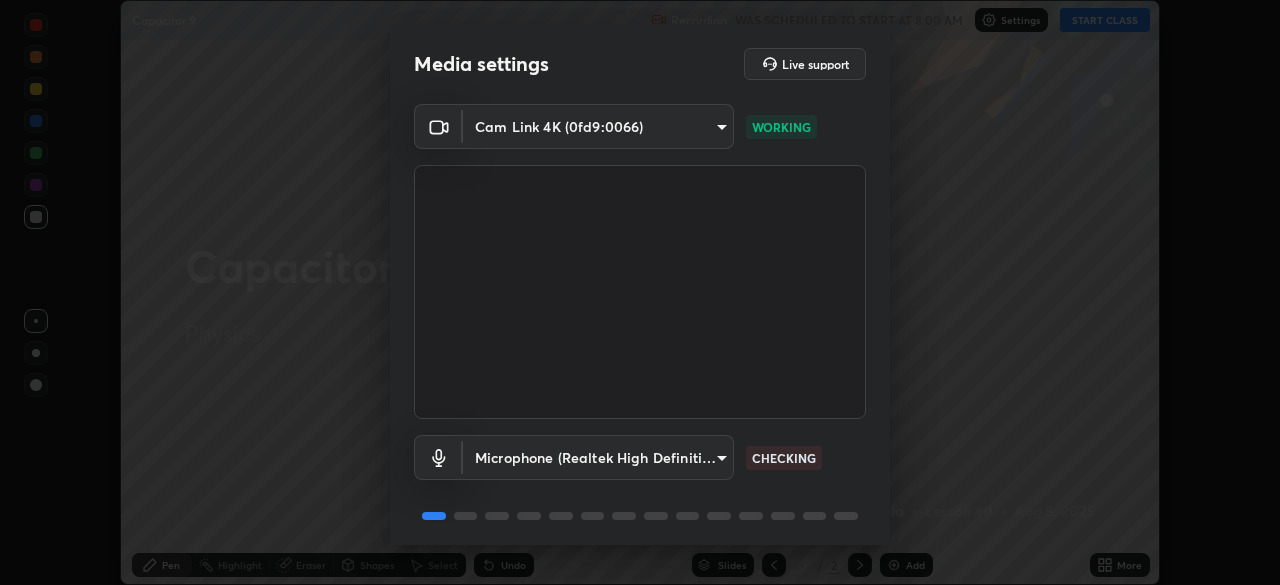 scroll, scrollTop: 71, scrollLeft: 0, axis: vertical 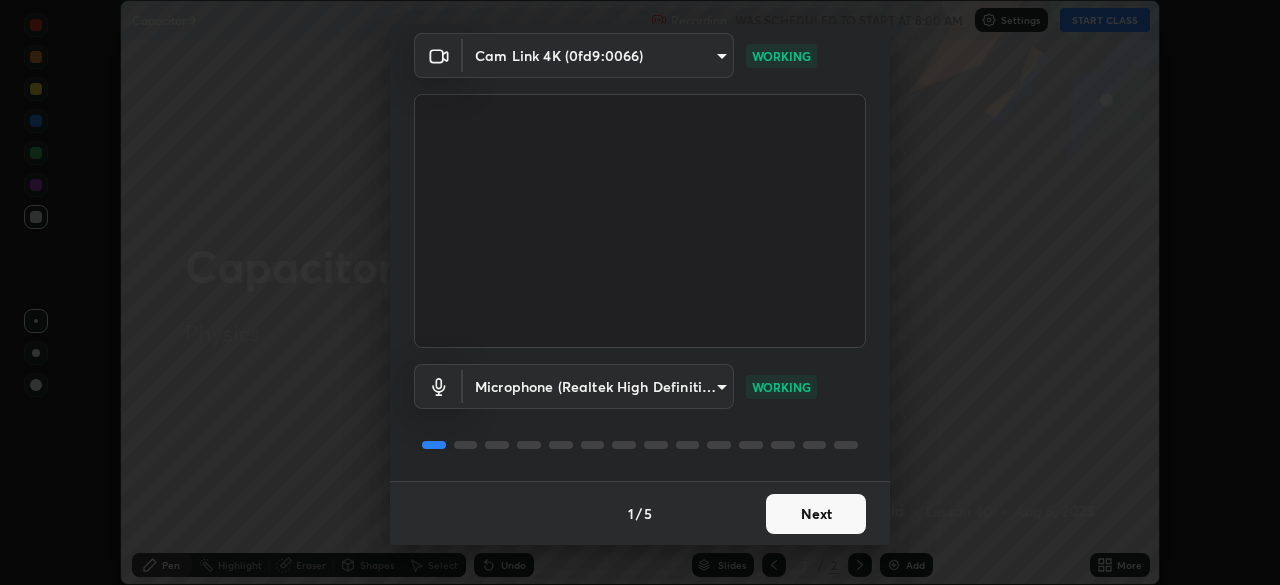 click on "Next" at bounding box center [816, 514] 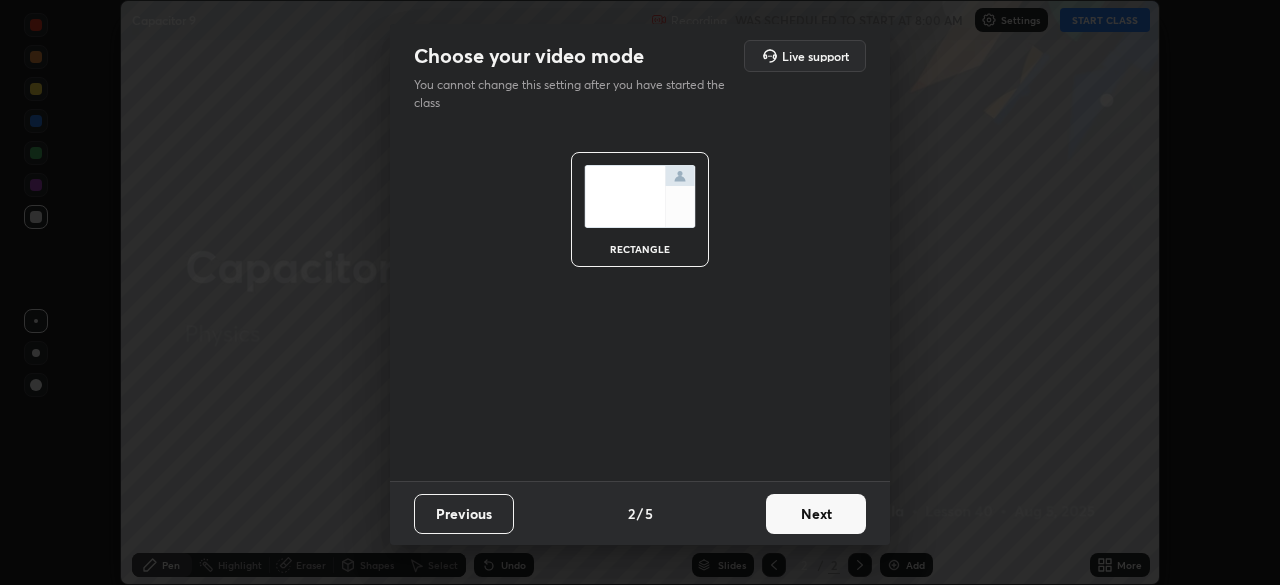 click on "Next" at bounding box center (816, 514) 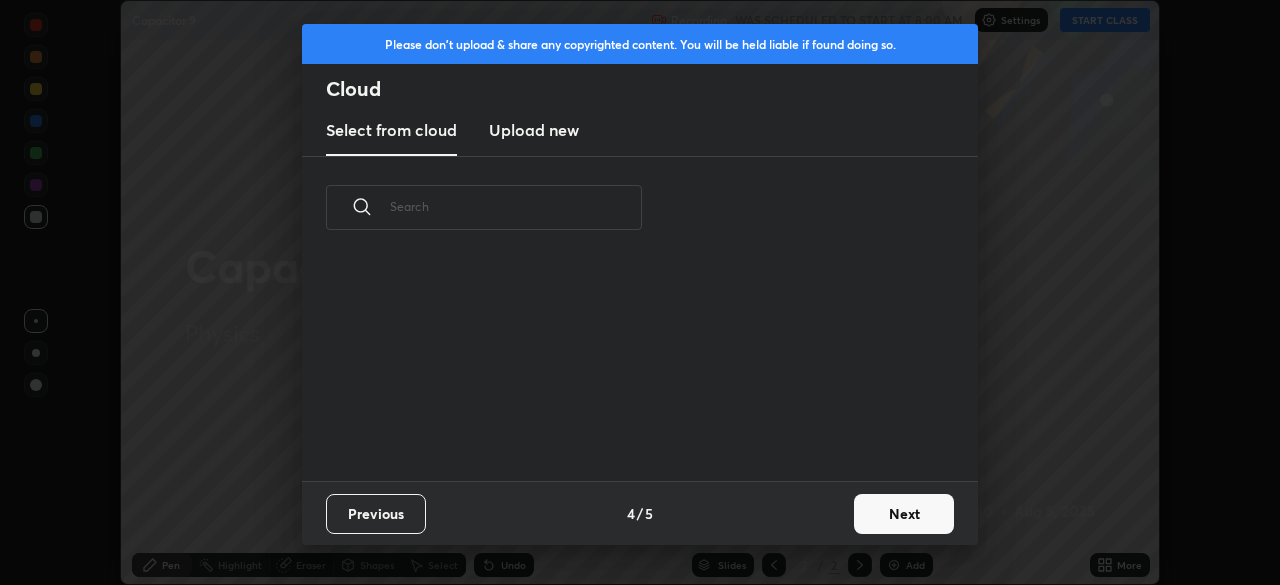 click on "Next" at bounding box center [904, 514] 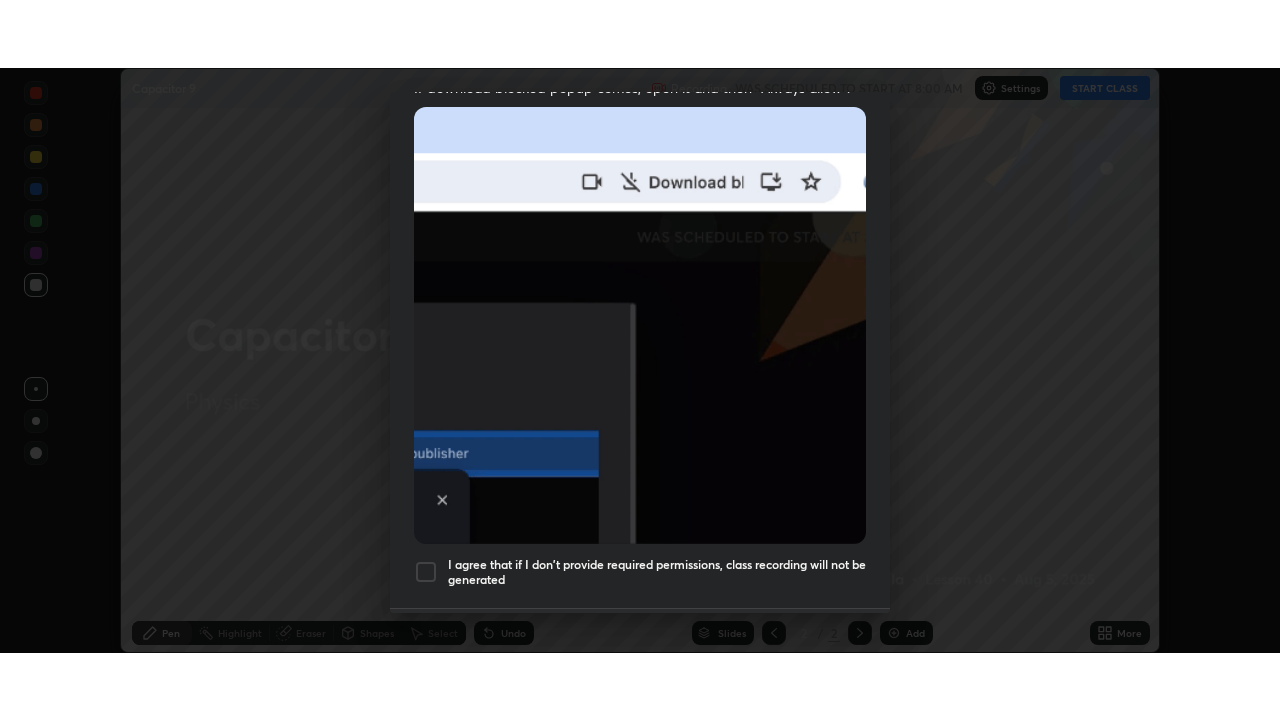 scroll, scrollTop: 479, scrollLeft: 0, axis: vertical 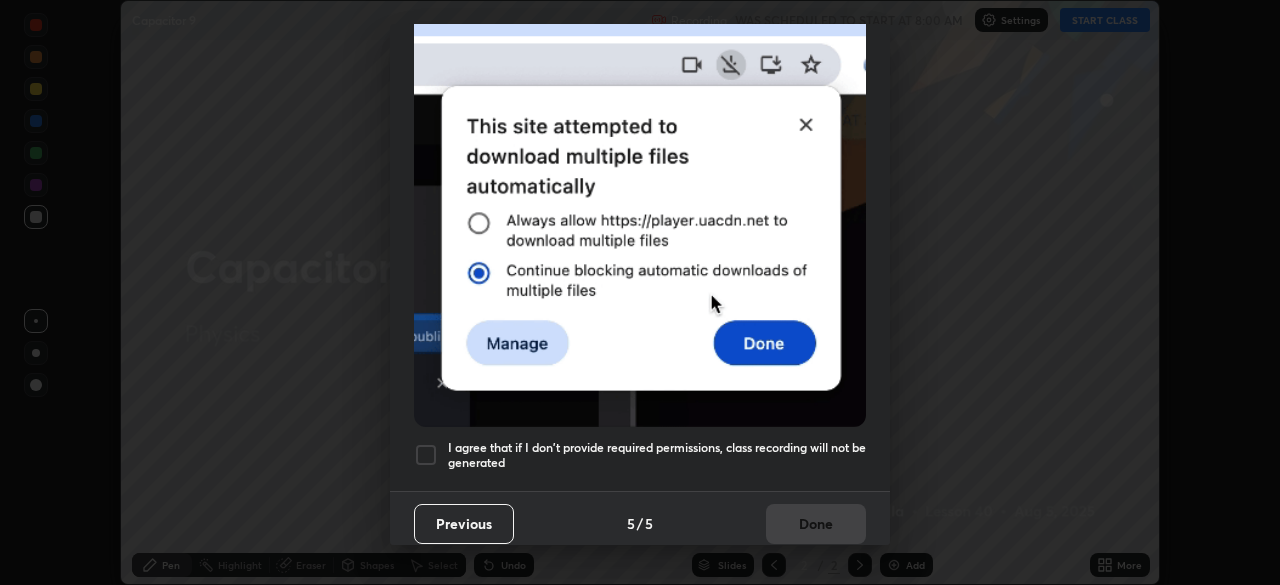 click on "I agree that if I don't provide required permissions, class recording will not be generated" at bounding box center [657, 455] 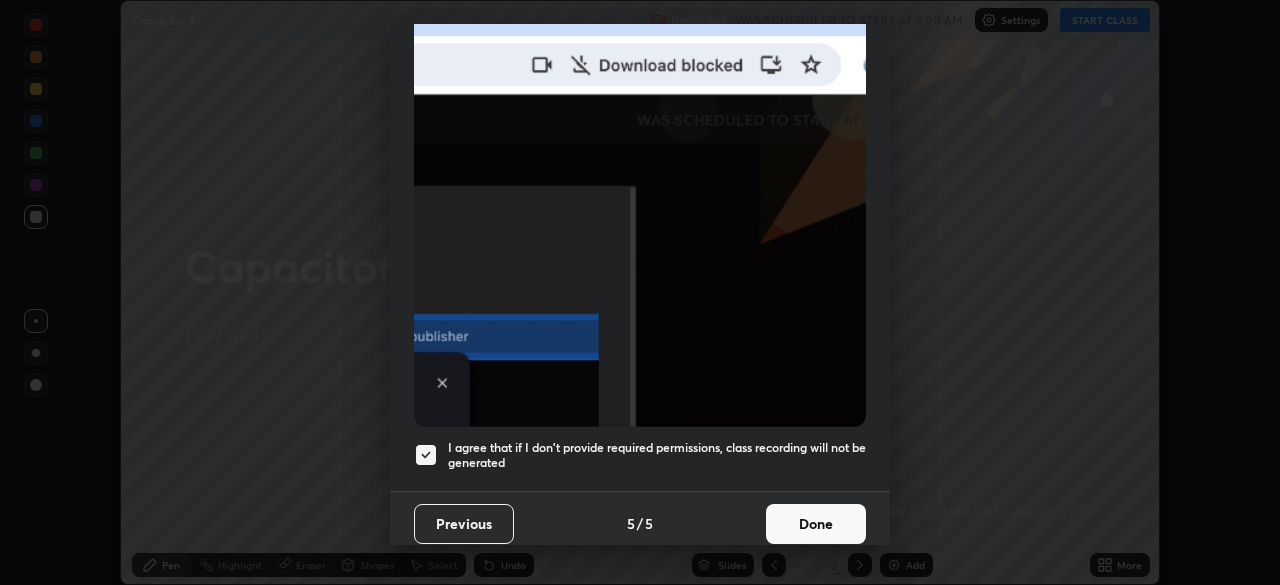 click on "Done" at bounding box center [816, 524] 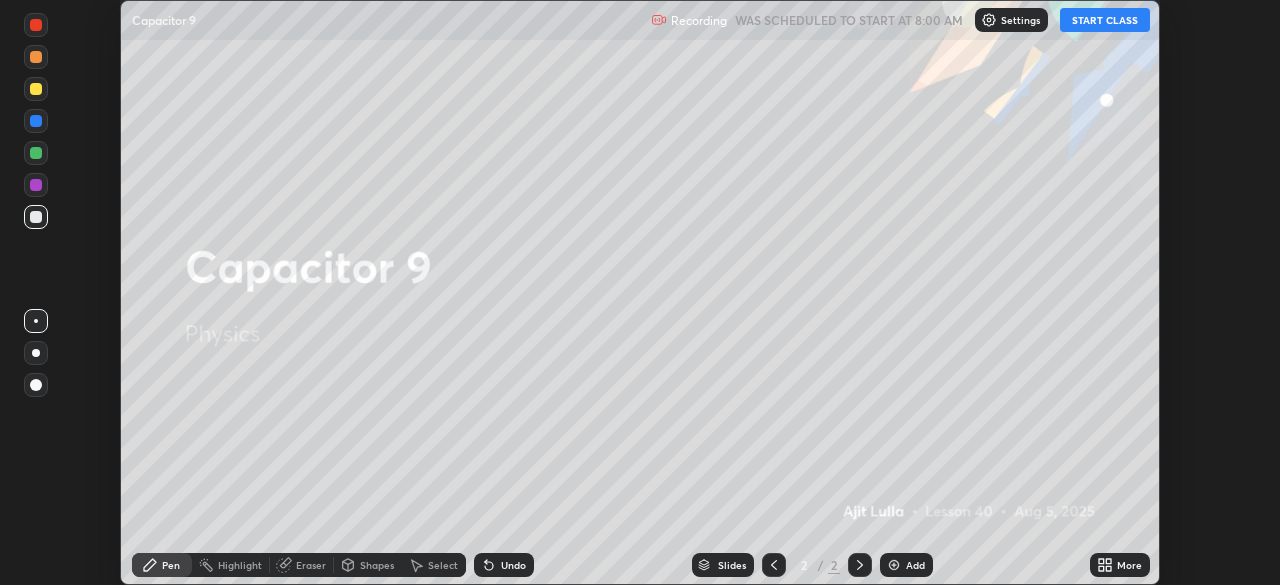 click on "START CLASS" at bounding box center (1105, 20) 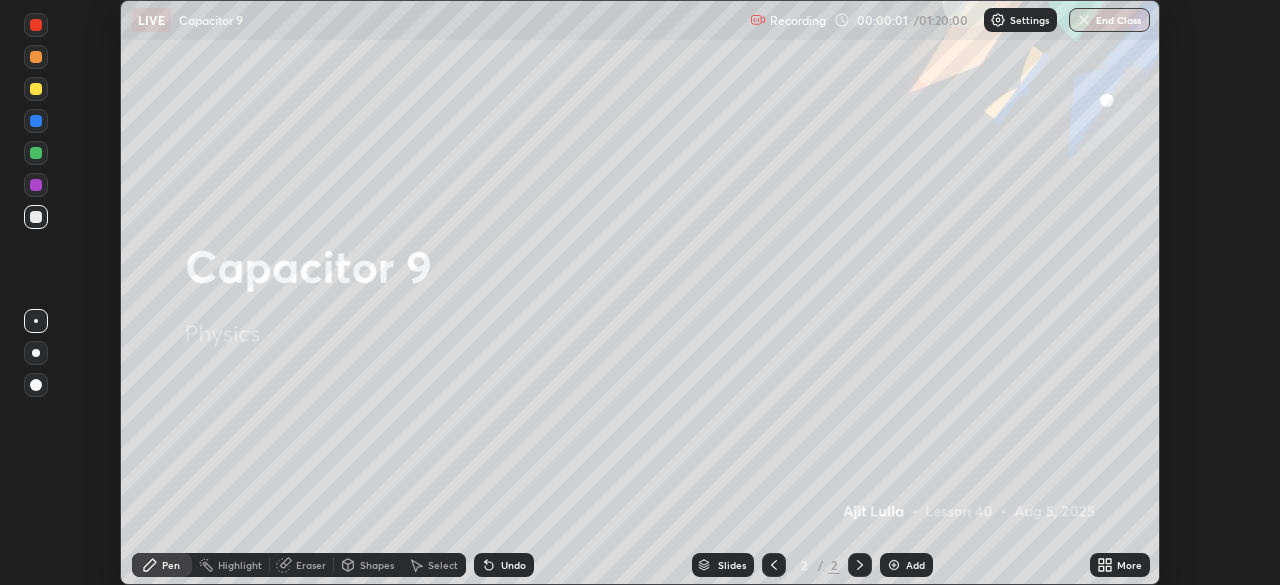 click 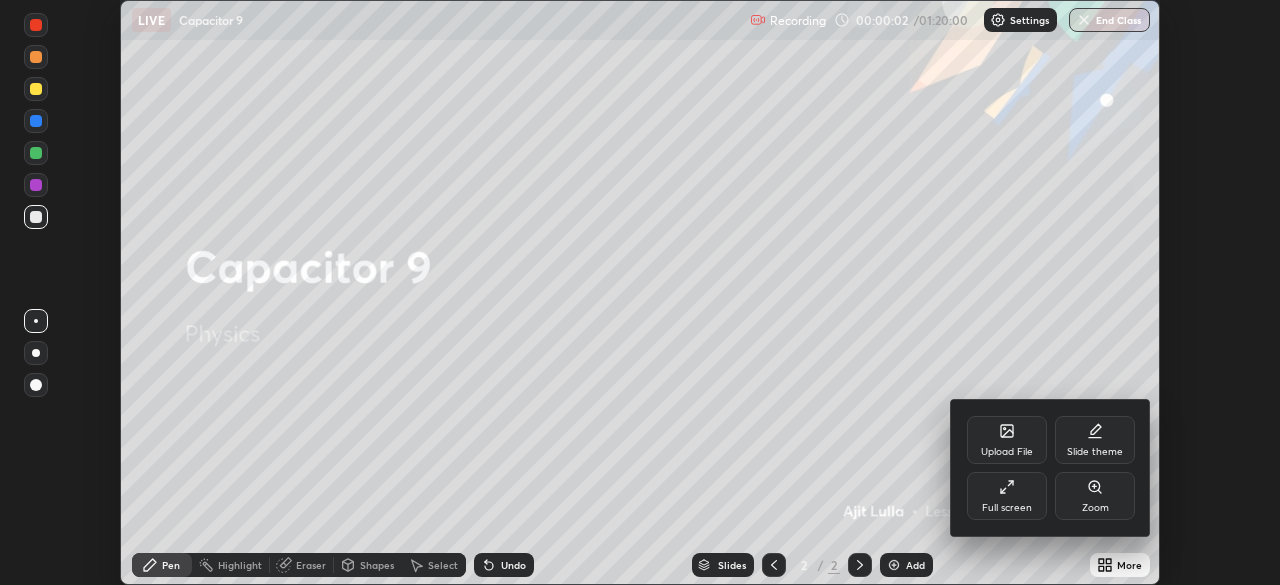 click on "Full screen" at bounding box center (1007, 496) 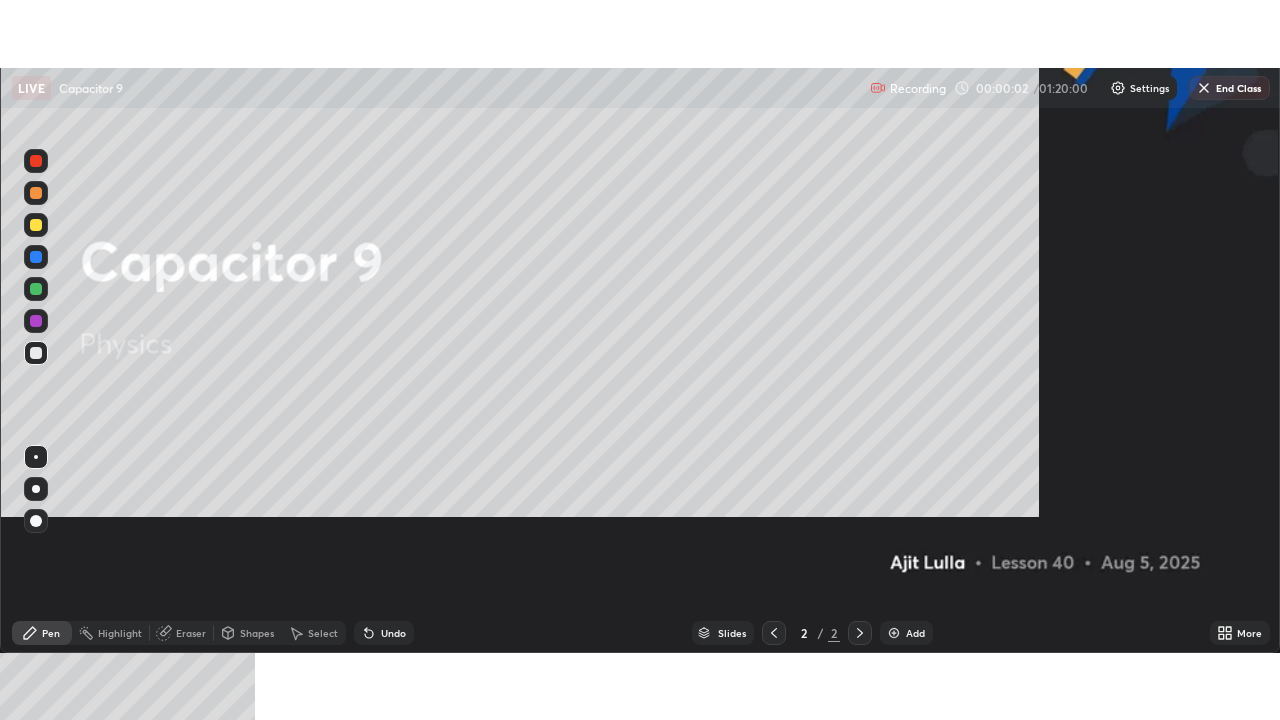 scroll, scrollTop: 99280, scrollLeft: 98720, axis: both 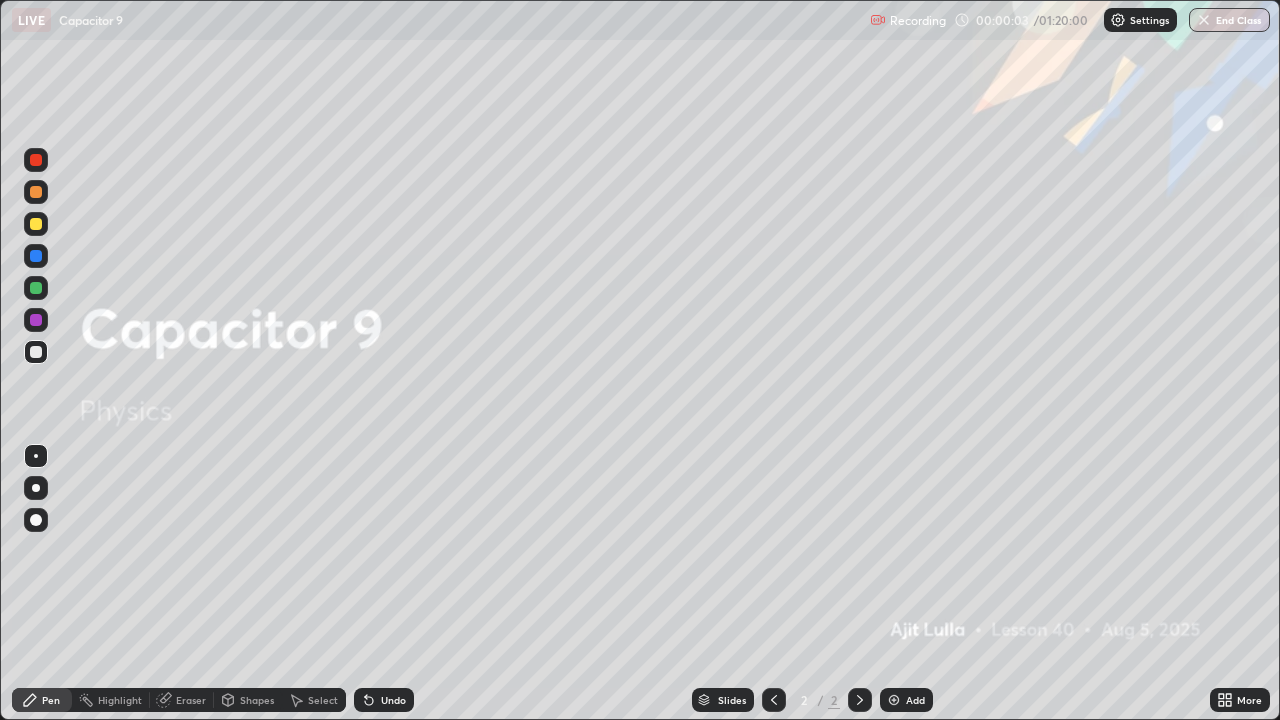 click on "Add" at bounding box center (906, 700) 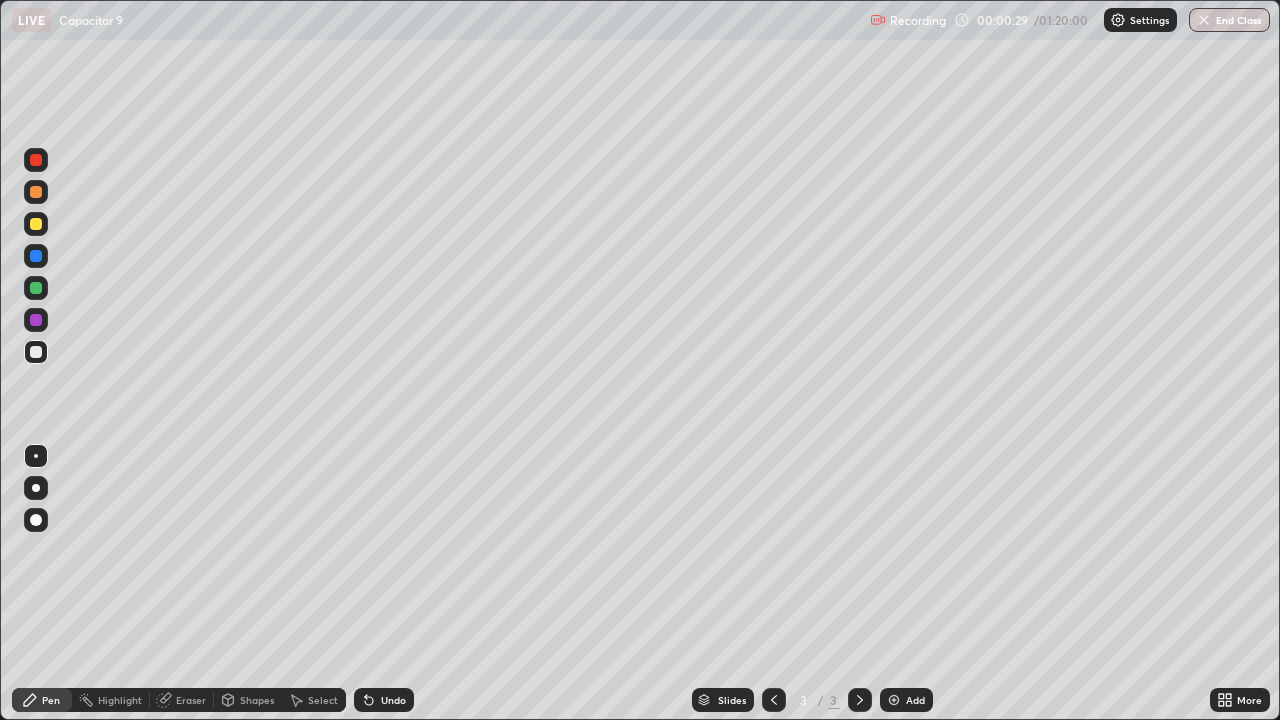 click at bounding box center [36, 224] 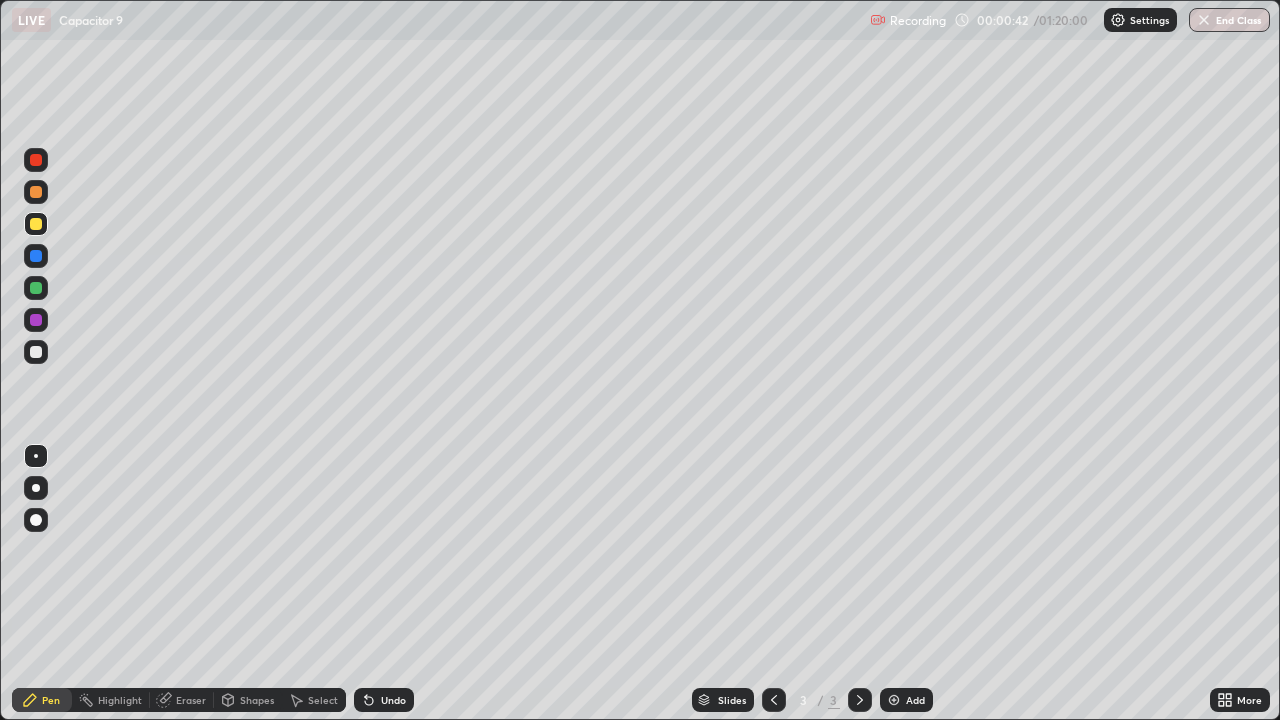 click at bounding box center (36, 352) 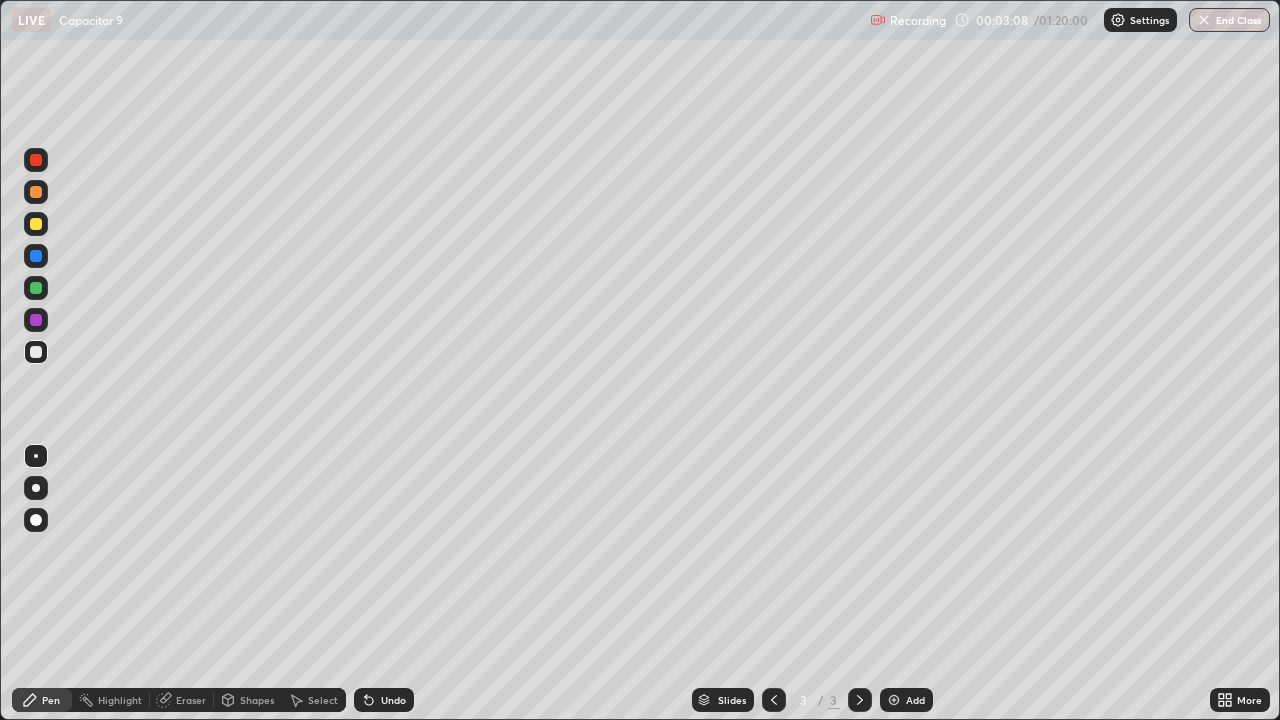 click at bounding box center [36, 224] 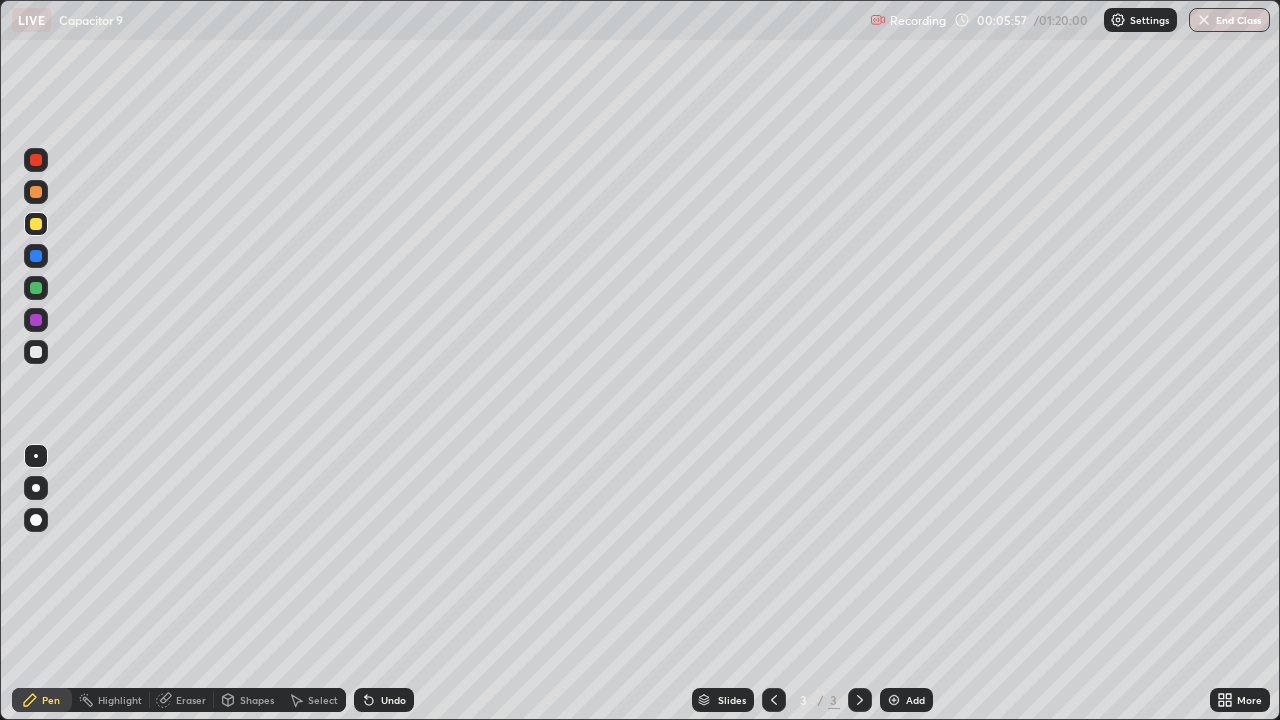 click on "Undo" at bounding box center [393, 700] 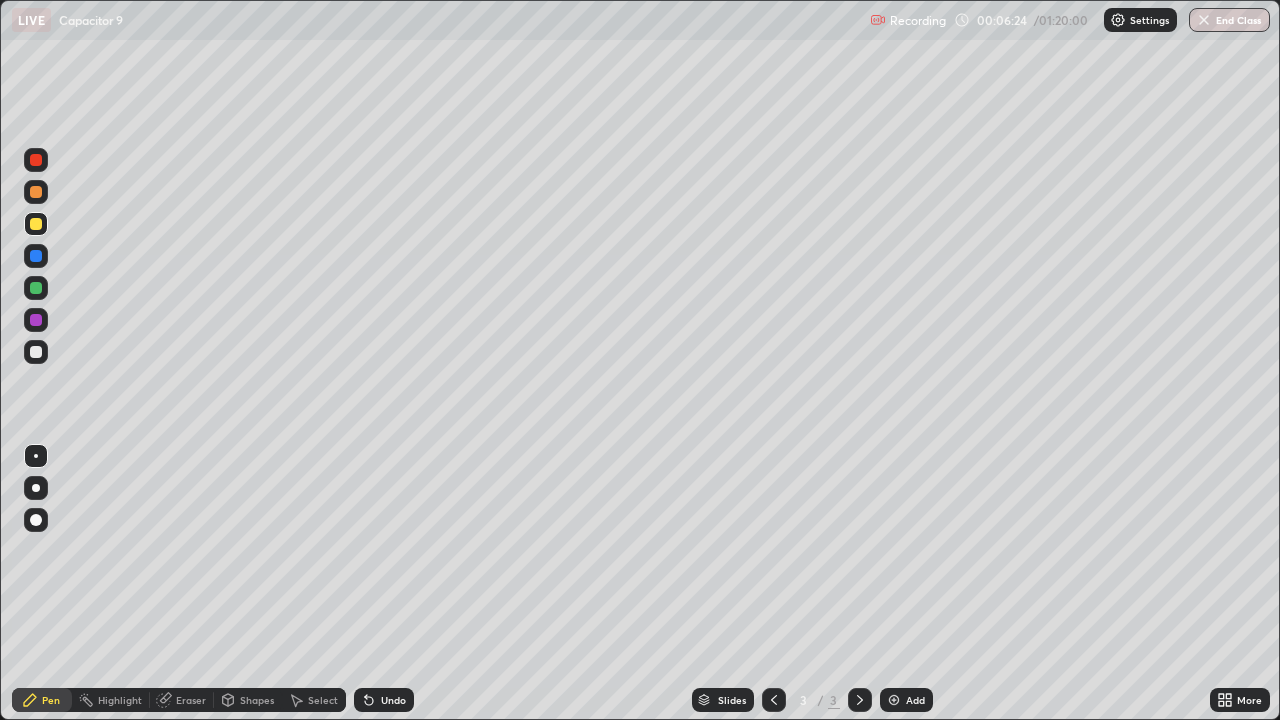 click on "Add" at bounding box center [915, 700] 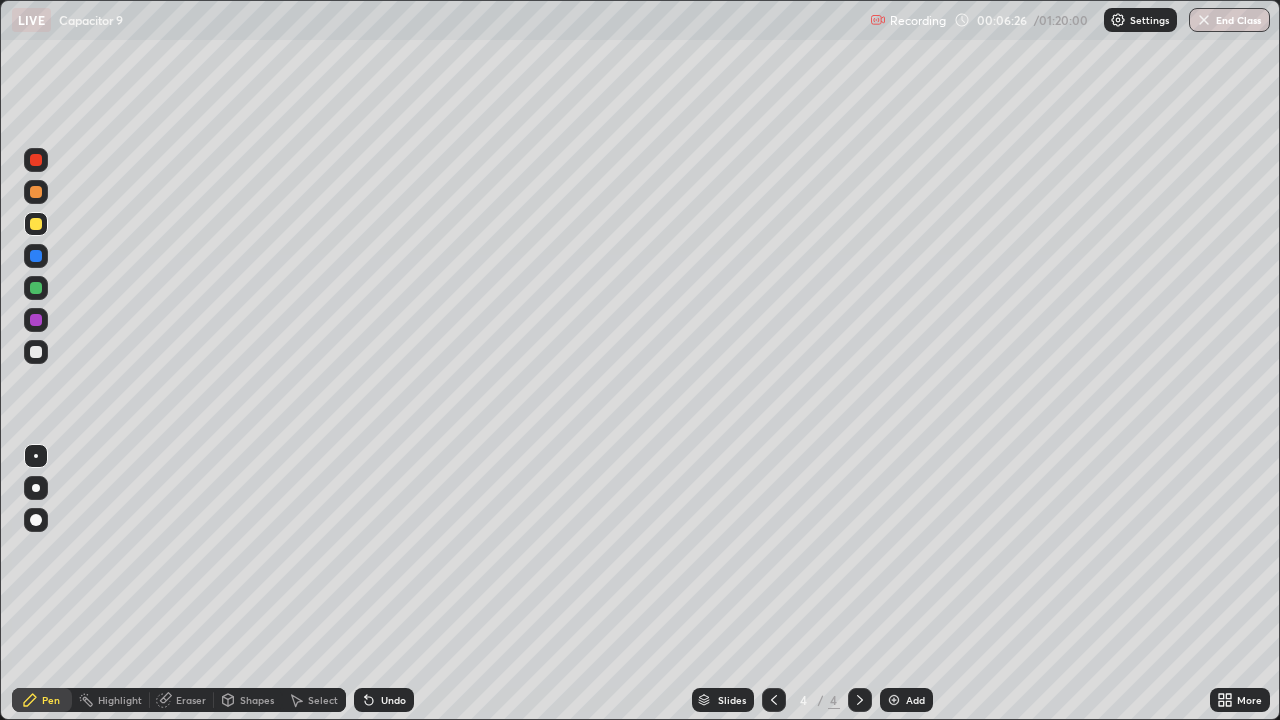 click at bounding box center (36, 224) 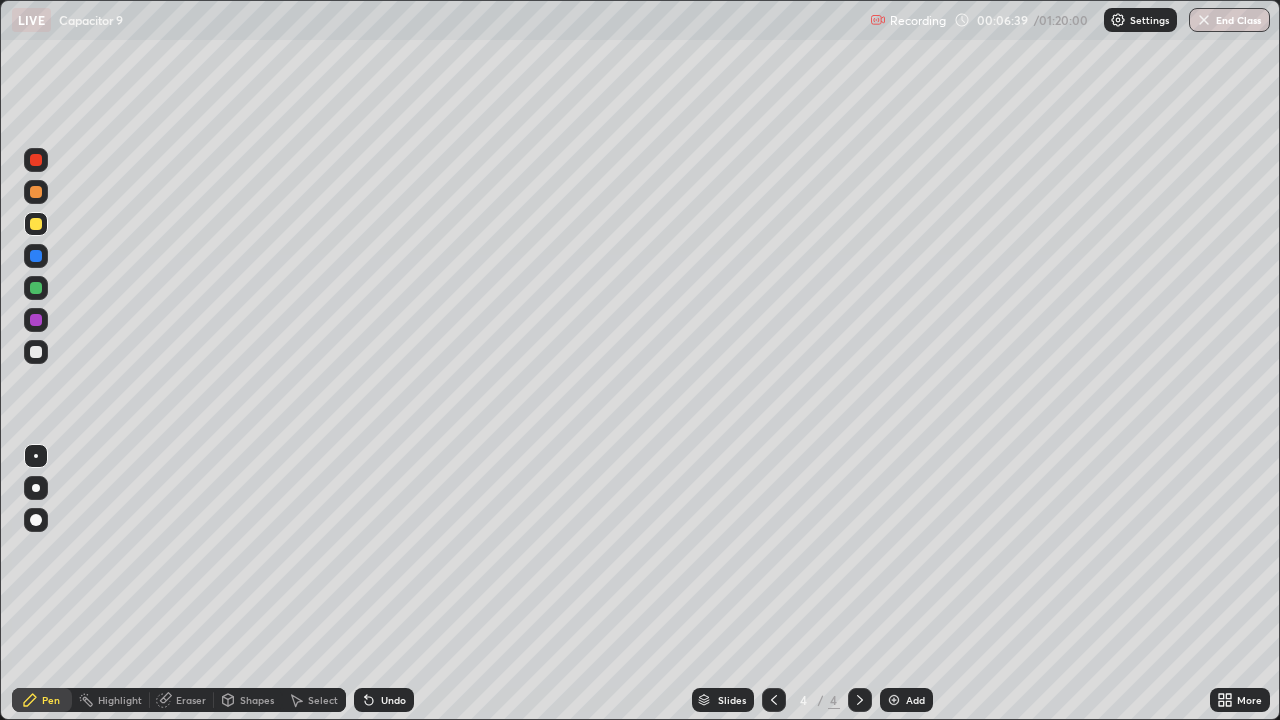 click at bounding box center (36, 352) 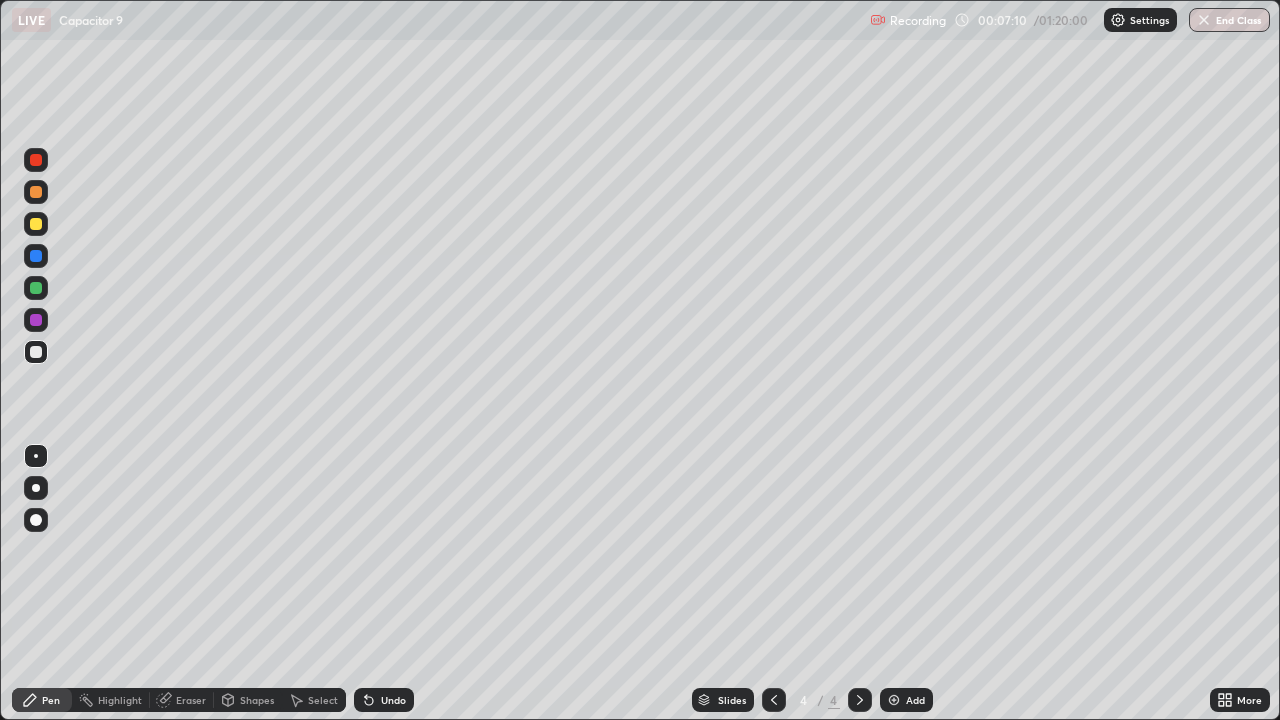 click at bounding box center [36, 224] 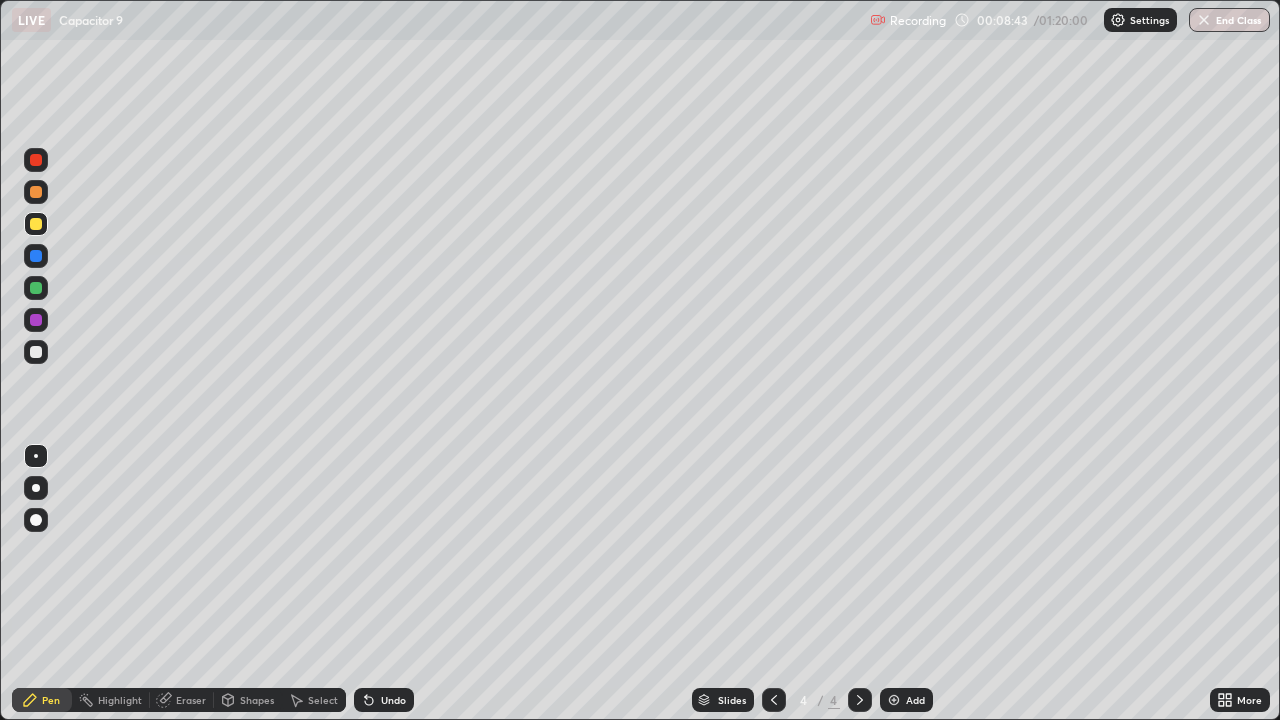 click at bounding box center (894, 700) 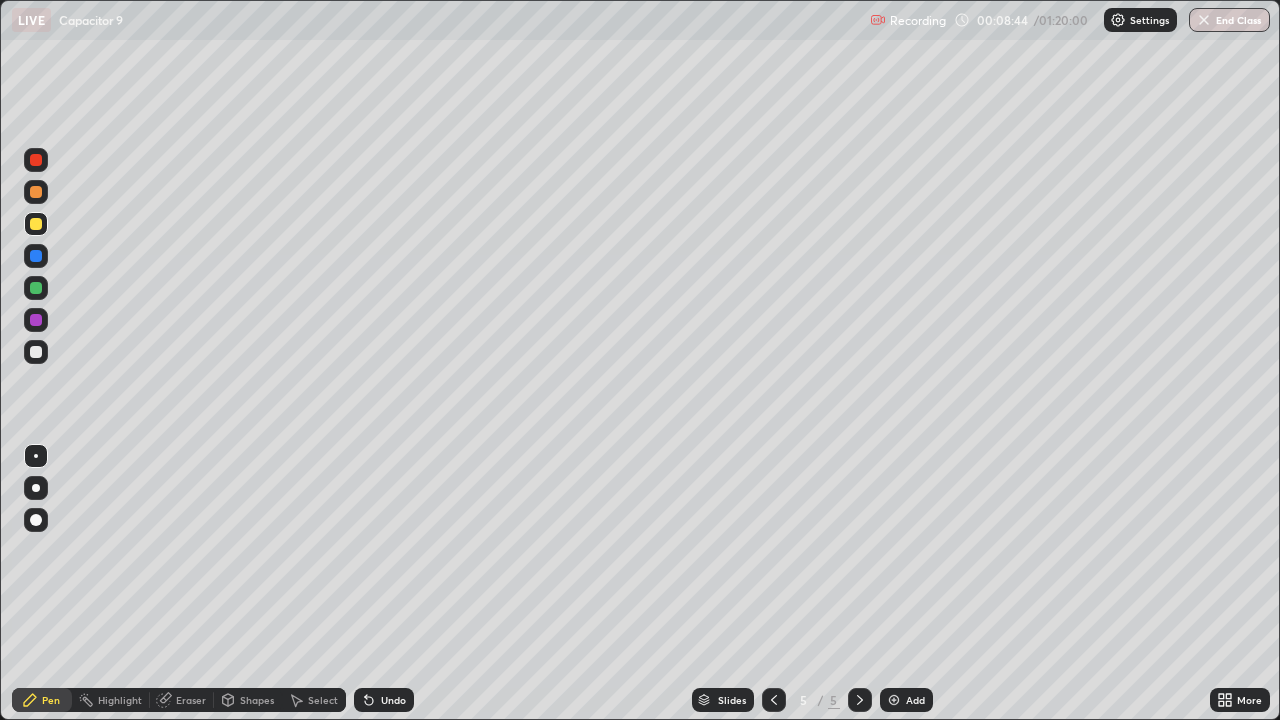 click at bounding box center (36, 352) 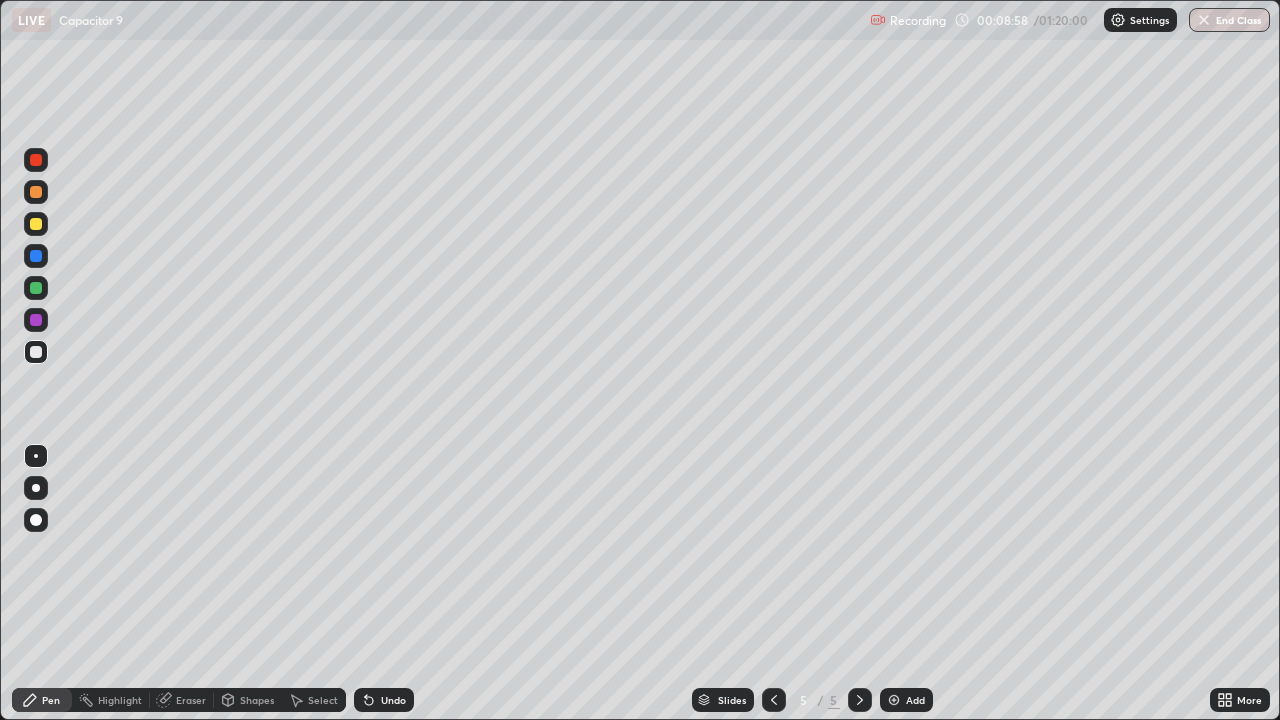 click at bounding box center [36, 224] 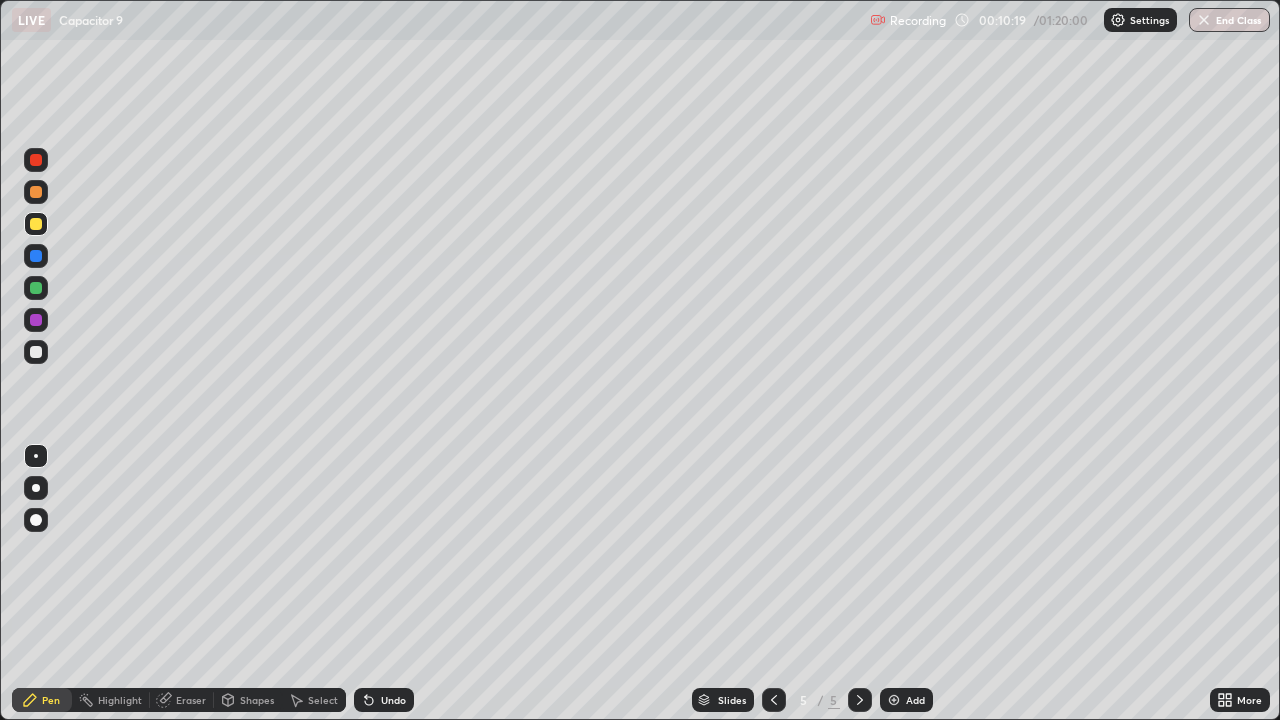 click on "Undo" at bounding box center (384, 700) 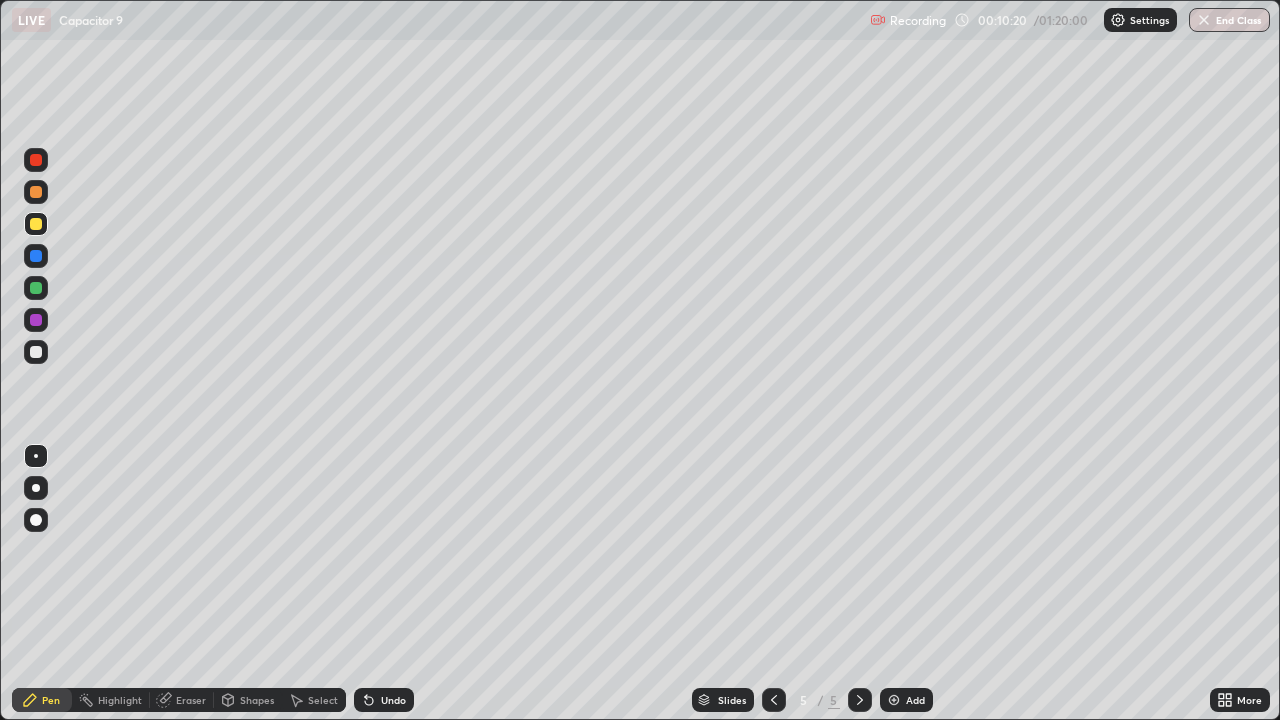 click on "Undo" at bounding box center (384, 700) 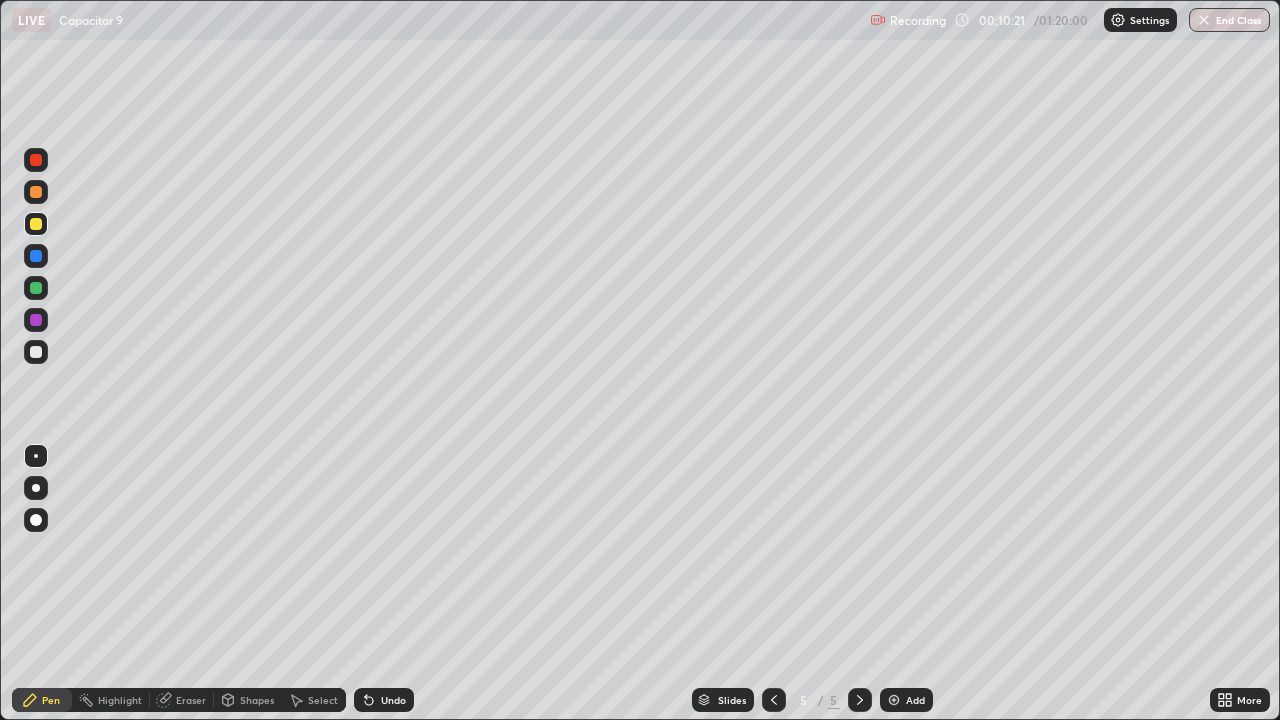 click on "Undo" at bounding box center [384, 700] 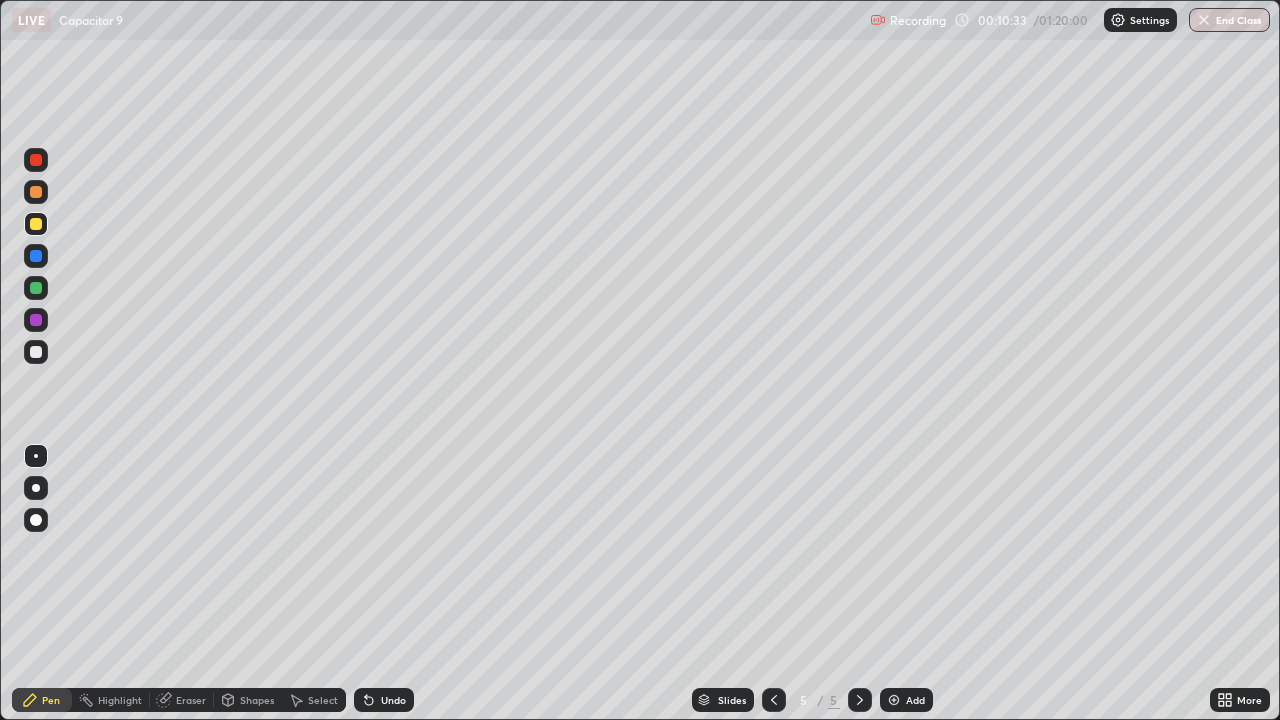 click on "Select" at bounding box center (323, 700) 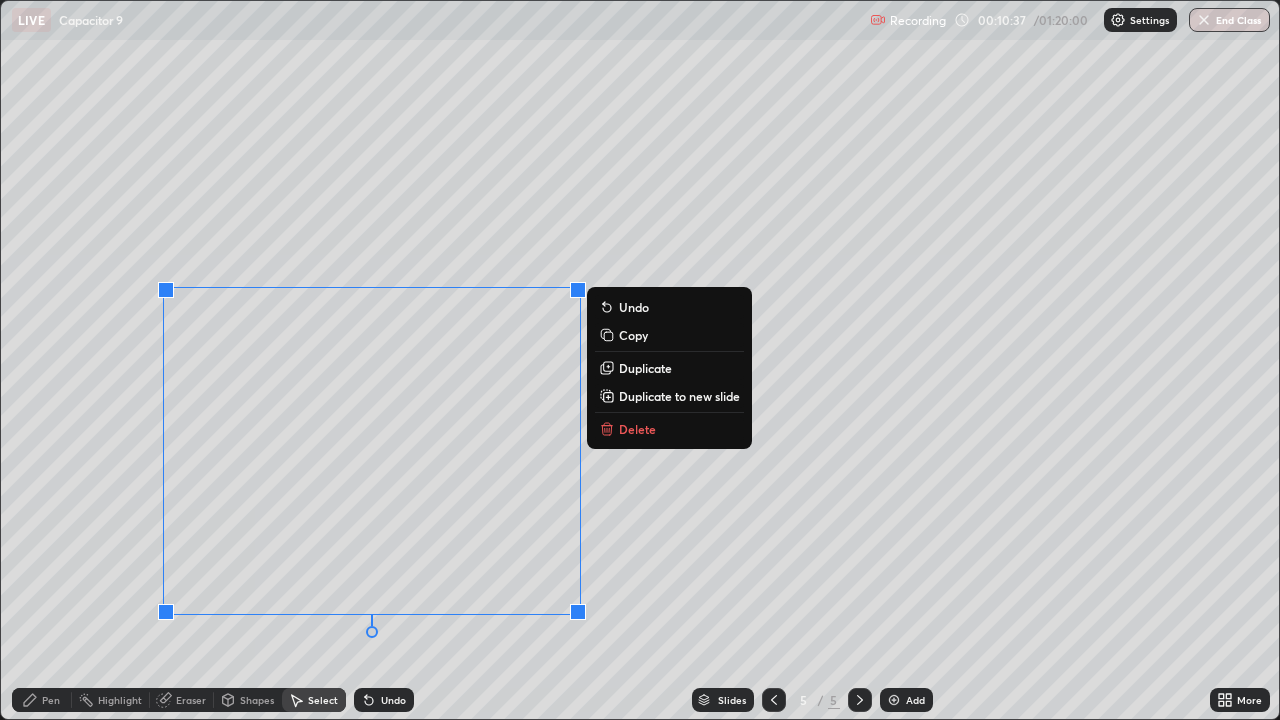 click on "Duplicate" at bounding box center [645, 368] 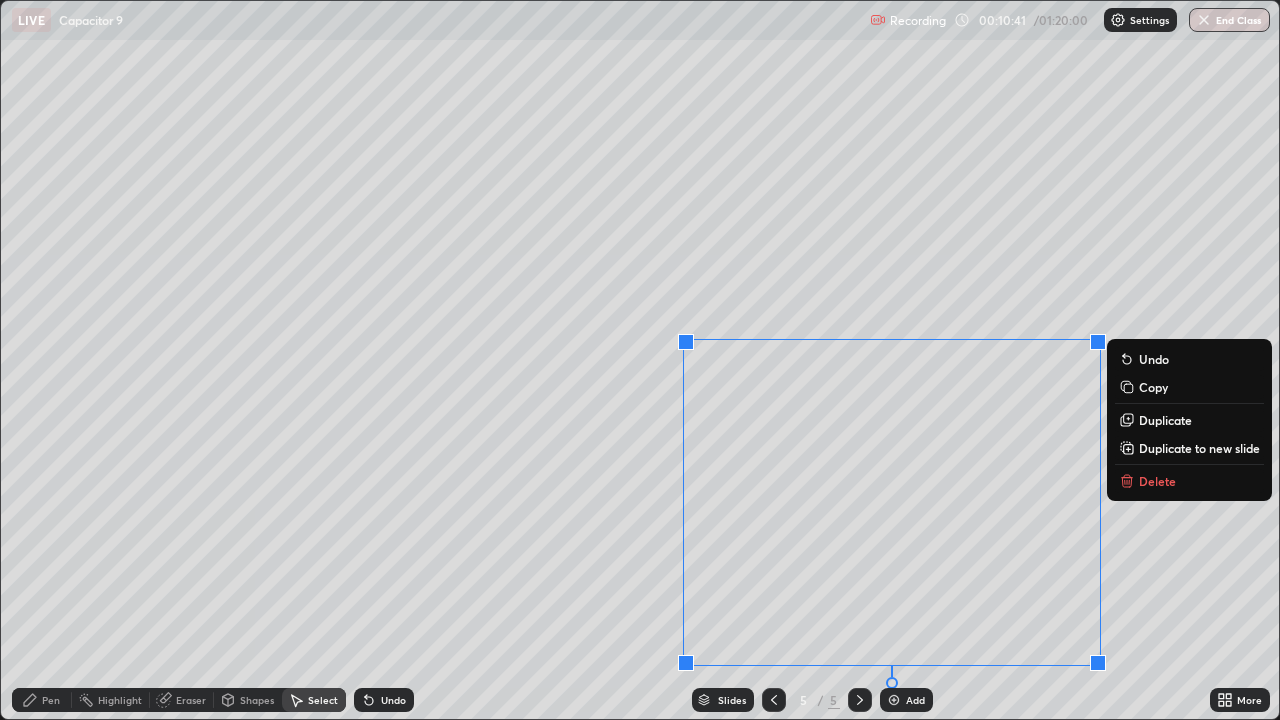 click on "0 ° Undo Copy Duplicate Duplicate to new slide Delete" at bounding box center [640, 360] 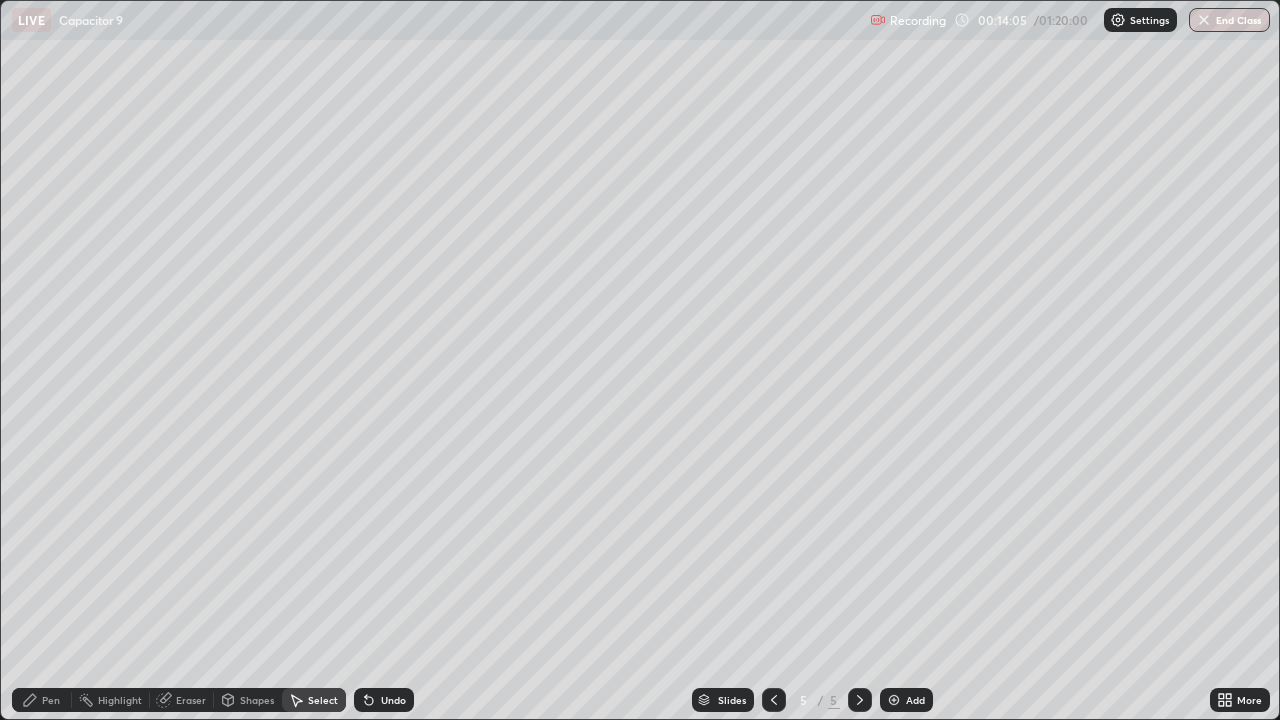 click on "Pen" at bounding box center [42, 700] 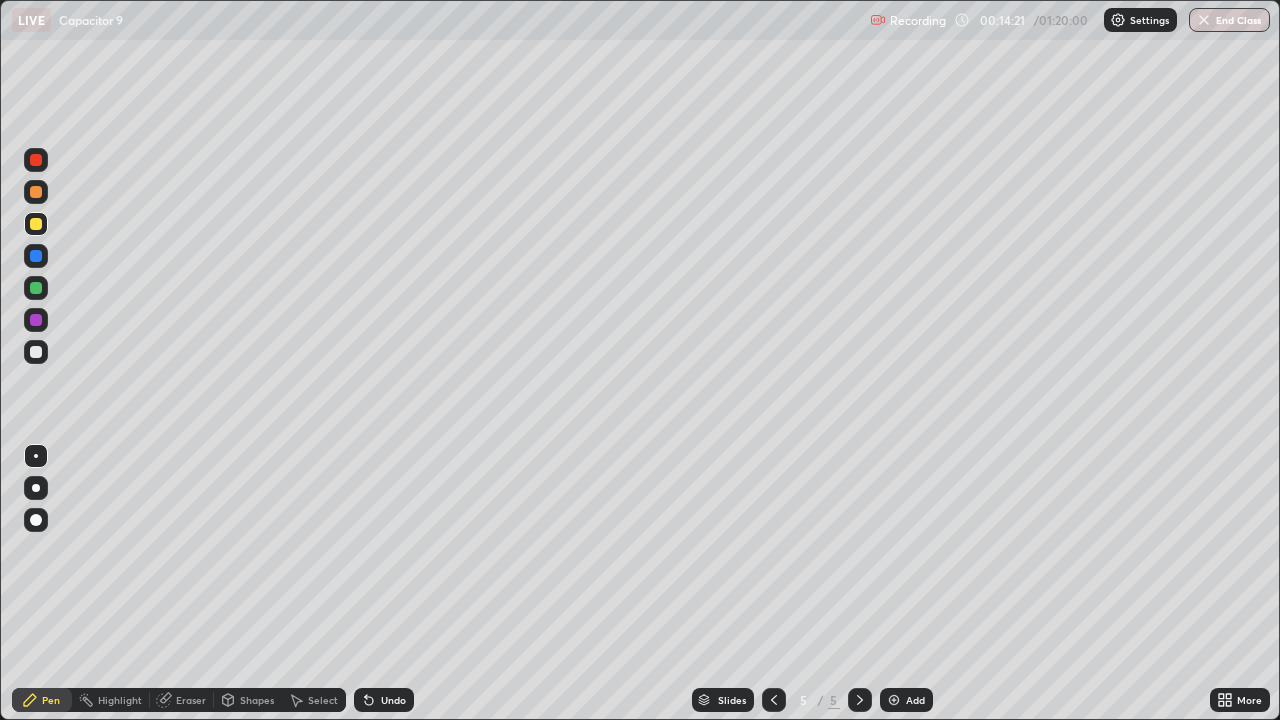 click at bounding box center (36, 288) 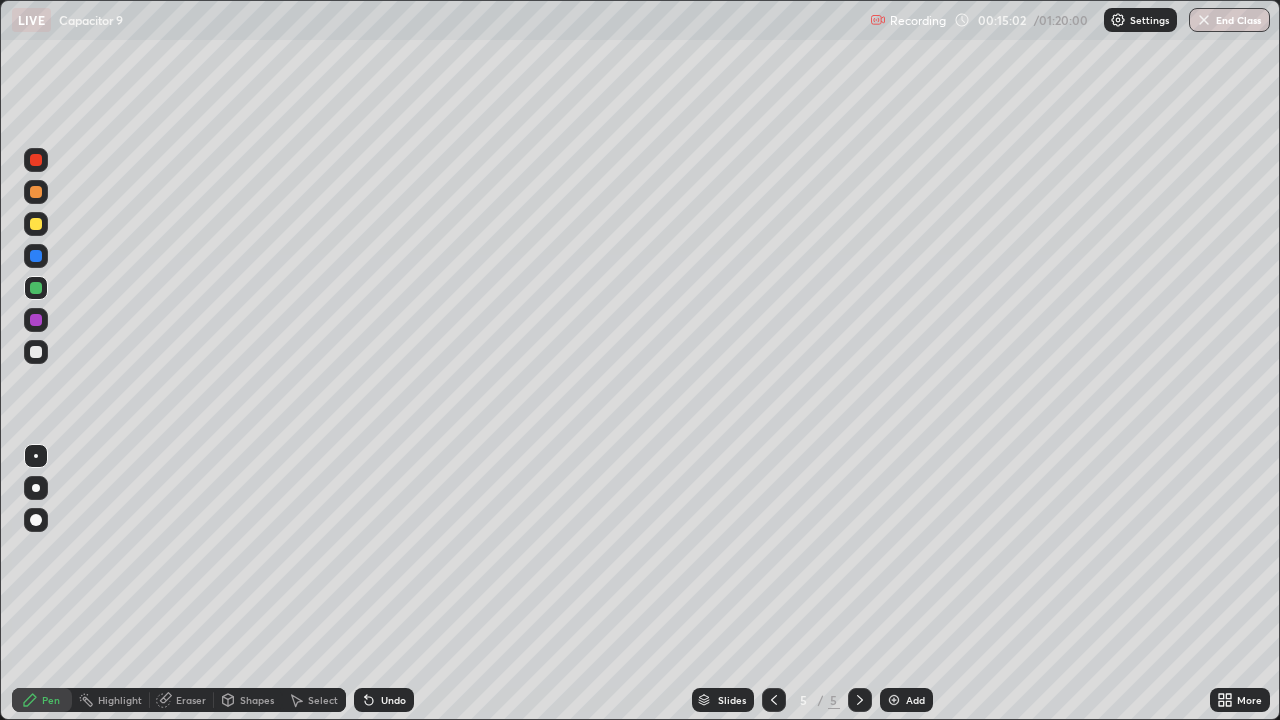 click at bounding box center [36, 224] 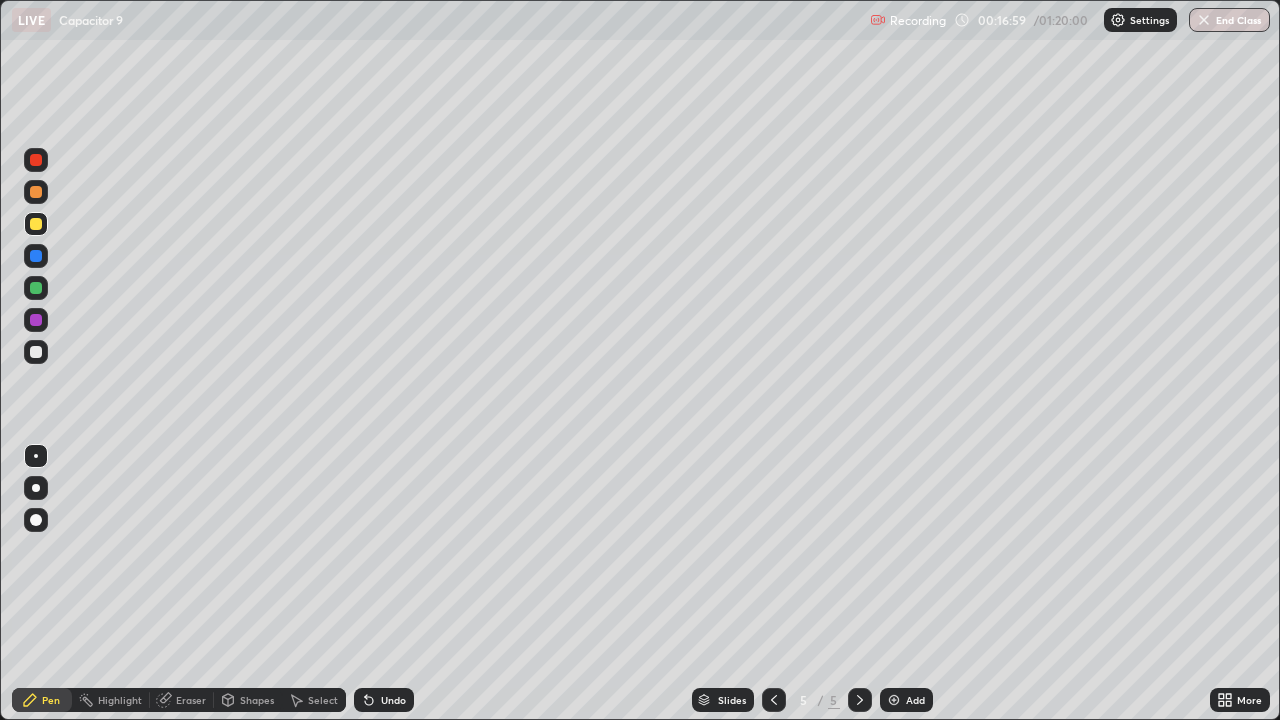 click on "Undo" at bounding box center (393, 700) 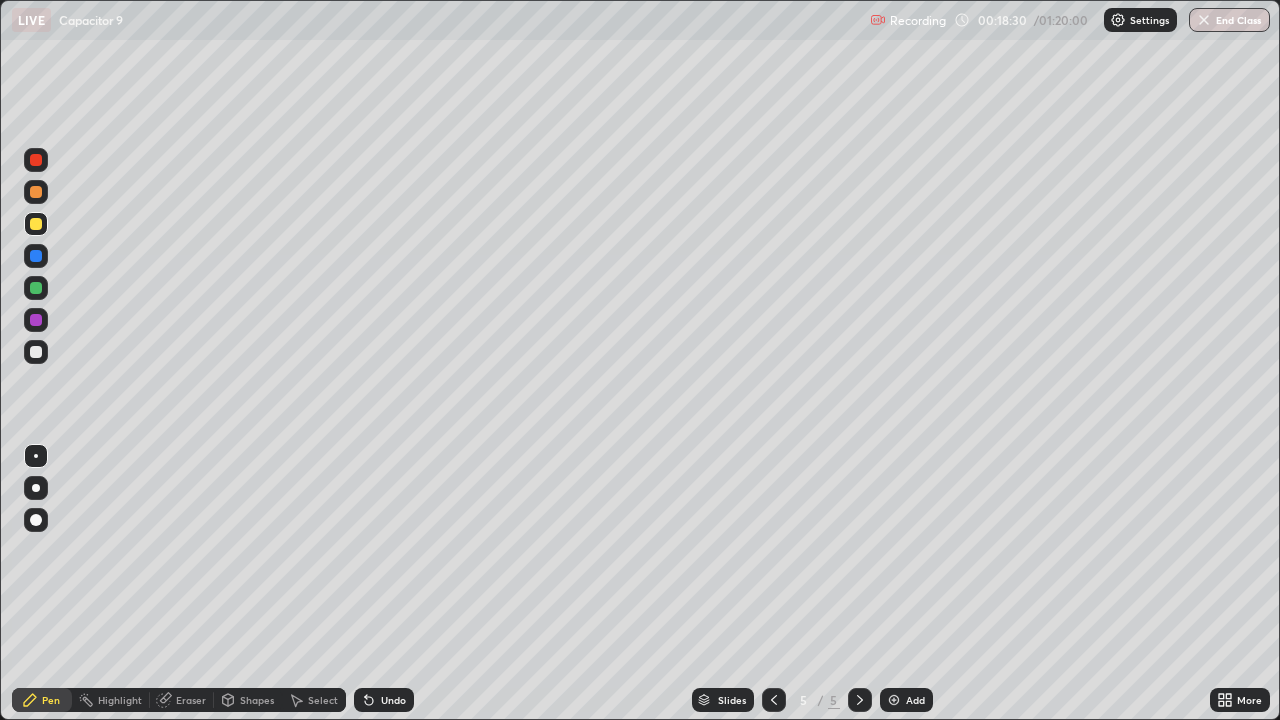 click on "Add" at bounding box center [915, 700] 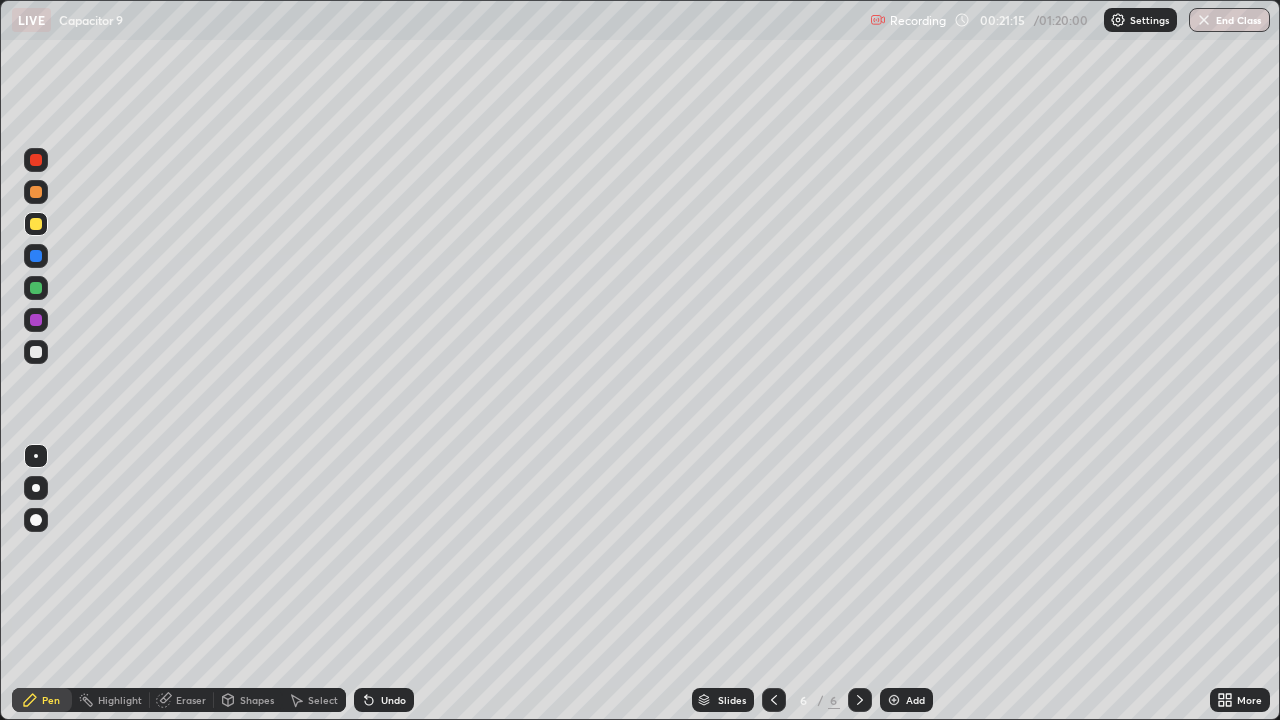 click on "Add" at bounding box center (915, 700) 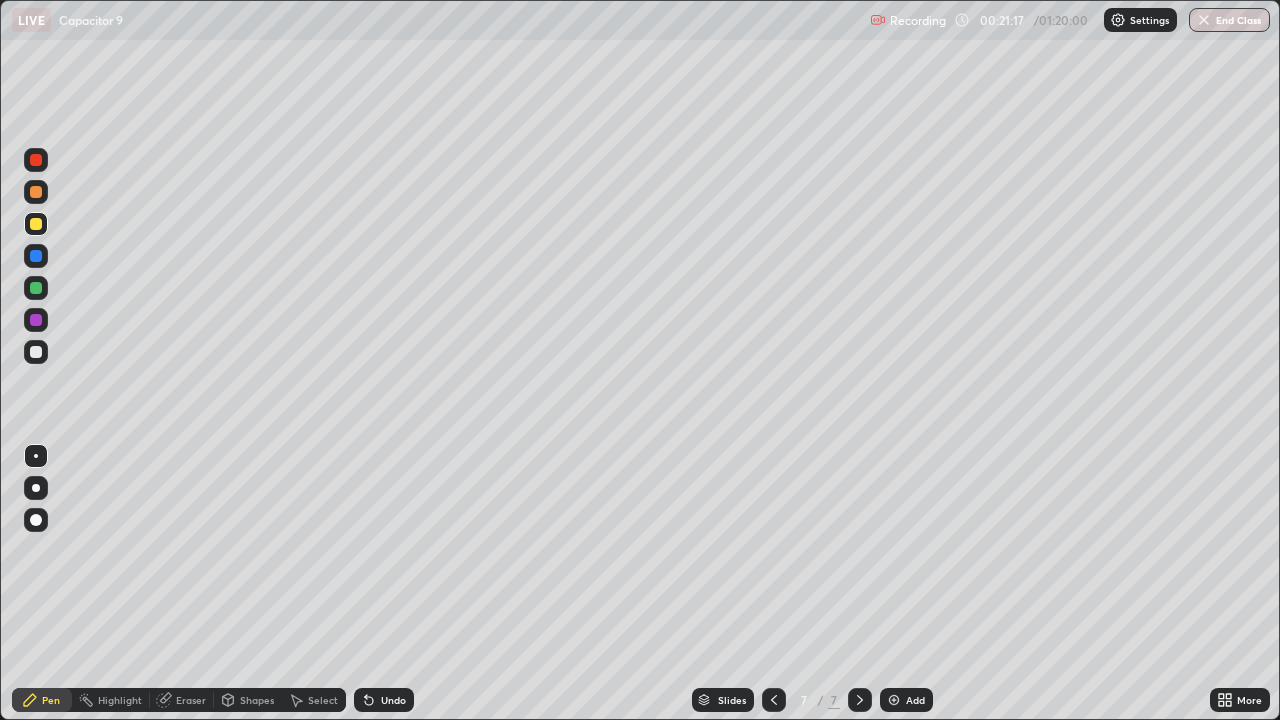 click at bounding box center (36, 352) 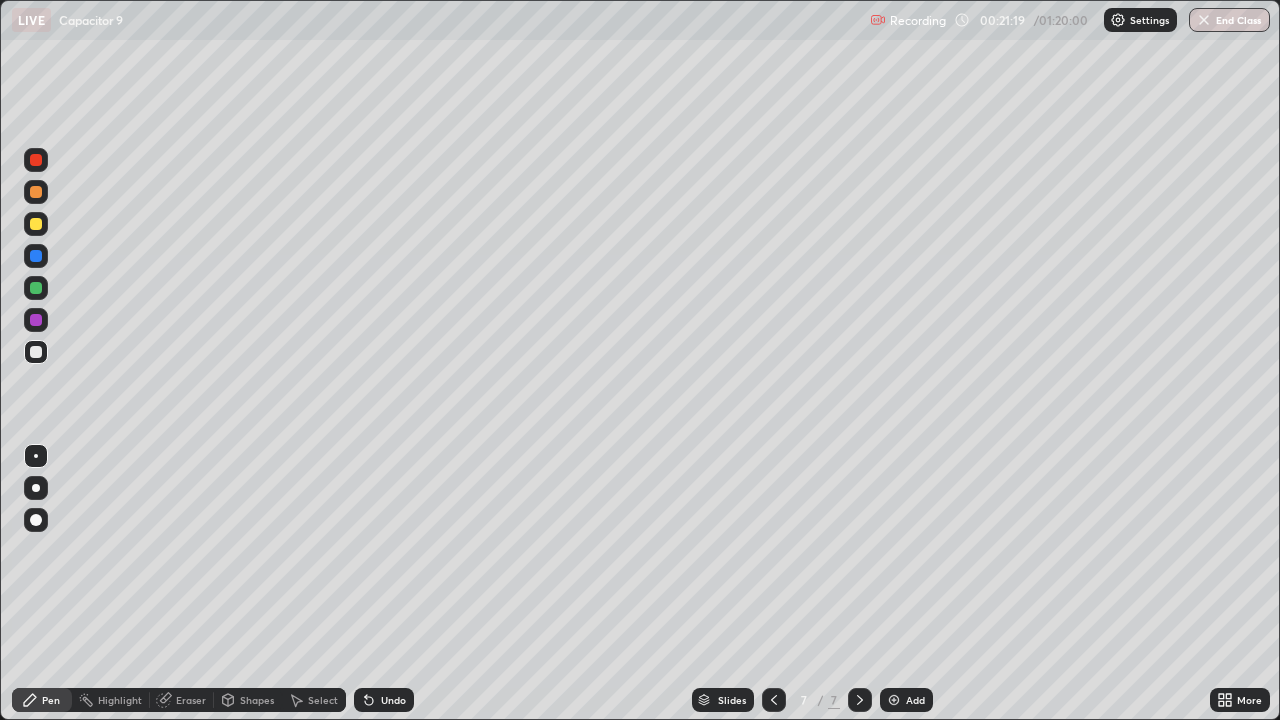 click at bounding box center [36, 224] 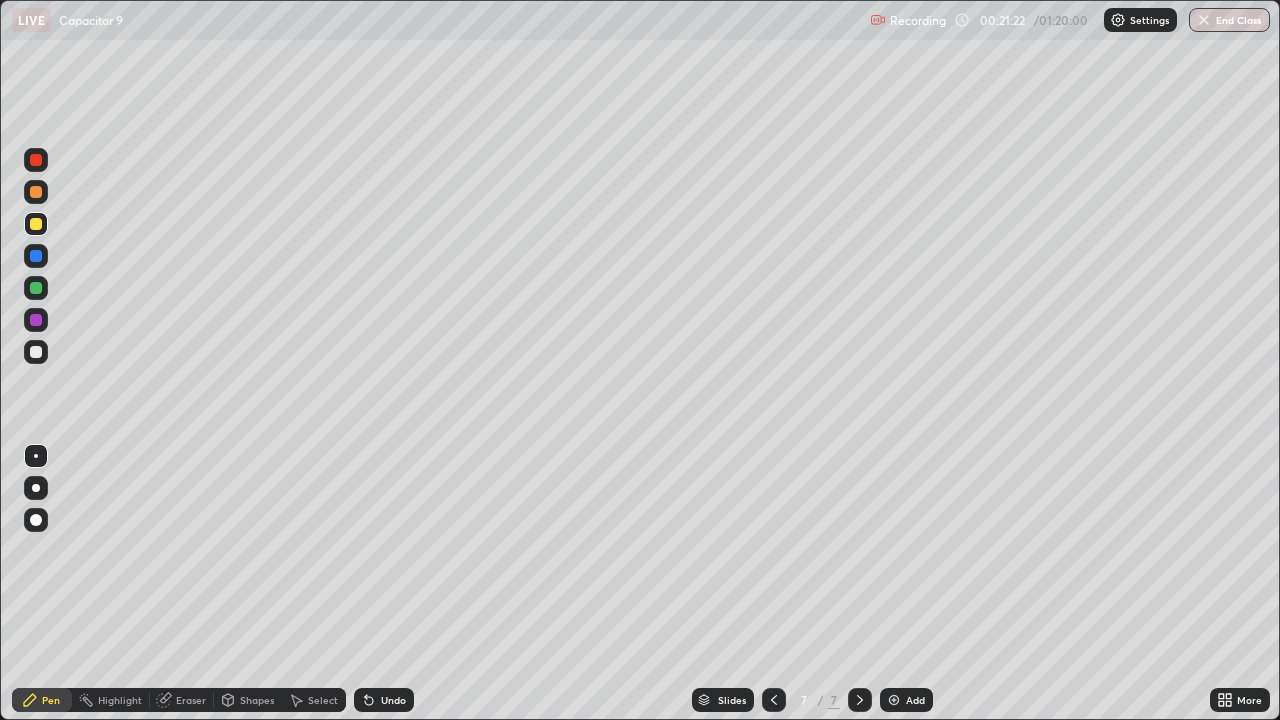 click on "Select" at bounding box center (323, 700) 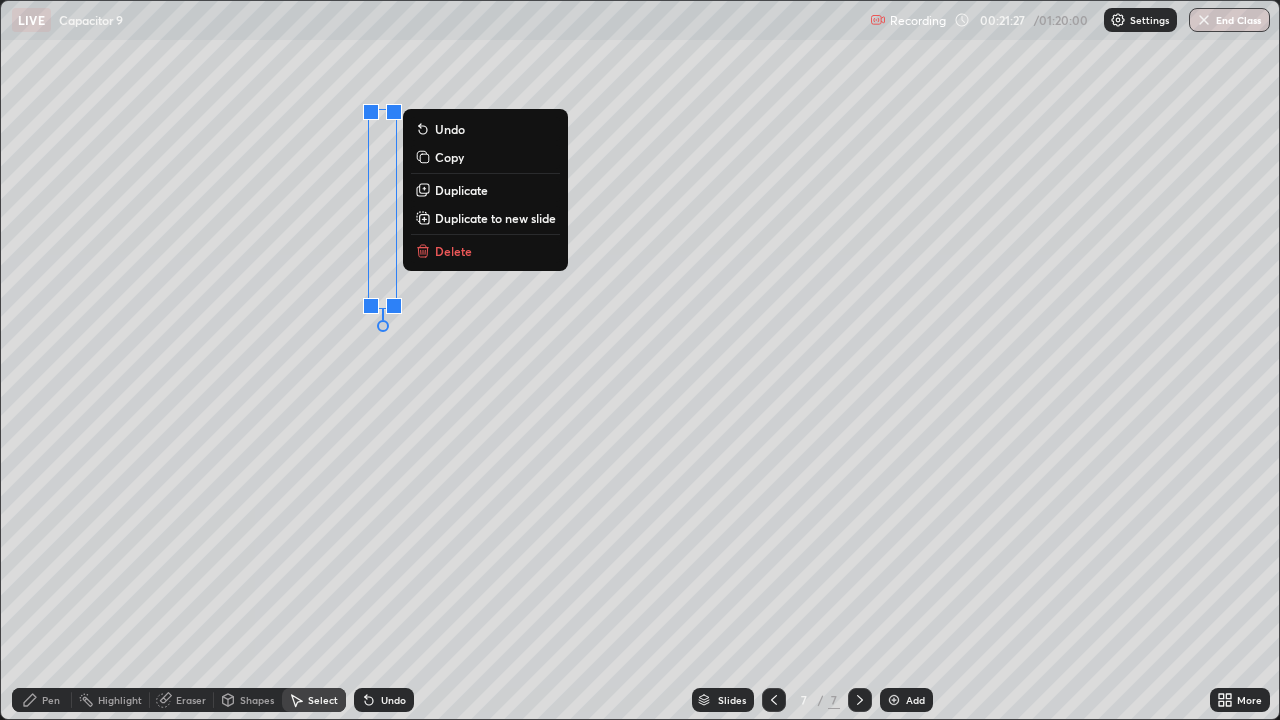 click on "0 ° Undo Copy Duplicate Duplicate to new slide Delete" at bounding box center (640, 360) 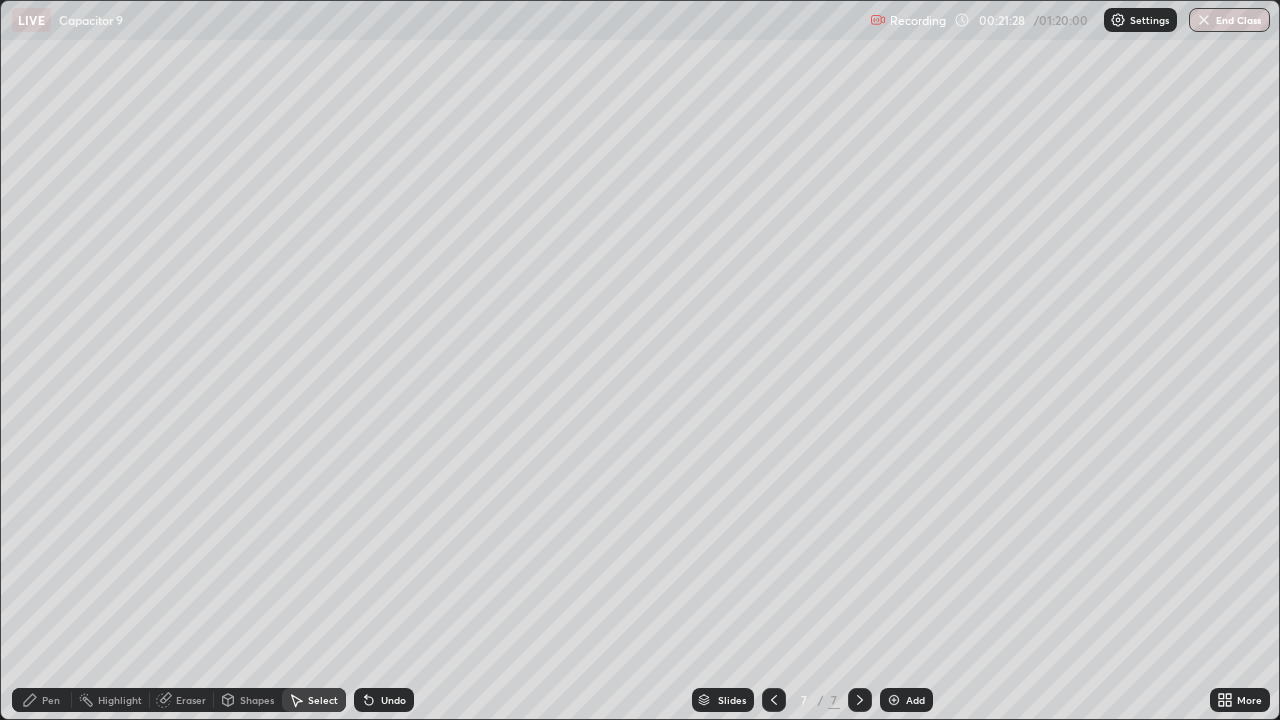 click on "Pen" at bounding box center [42, 700] 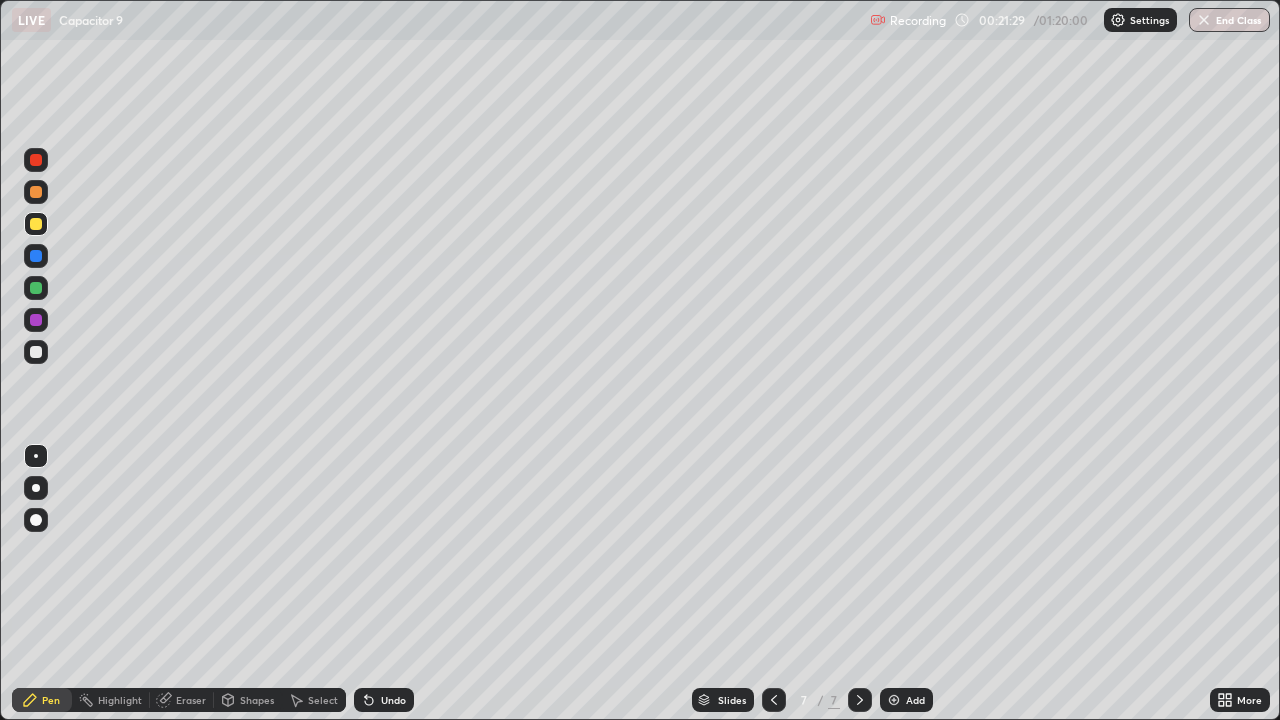 click at bounding box center [36, 352] 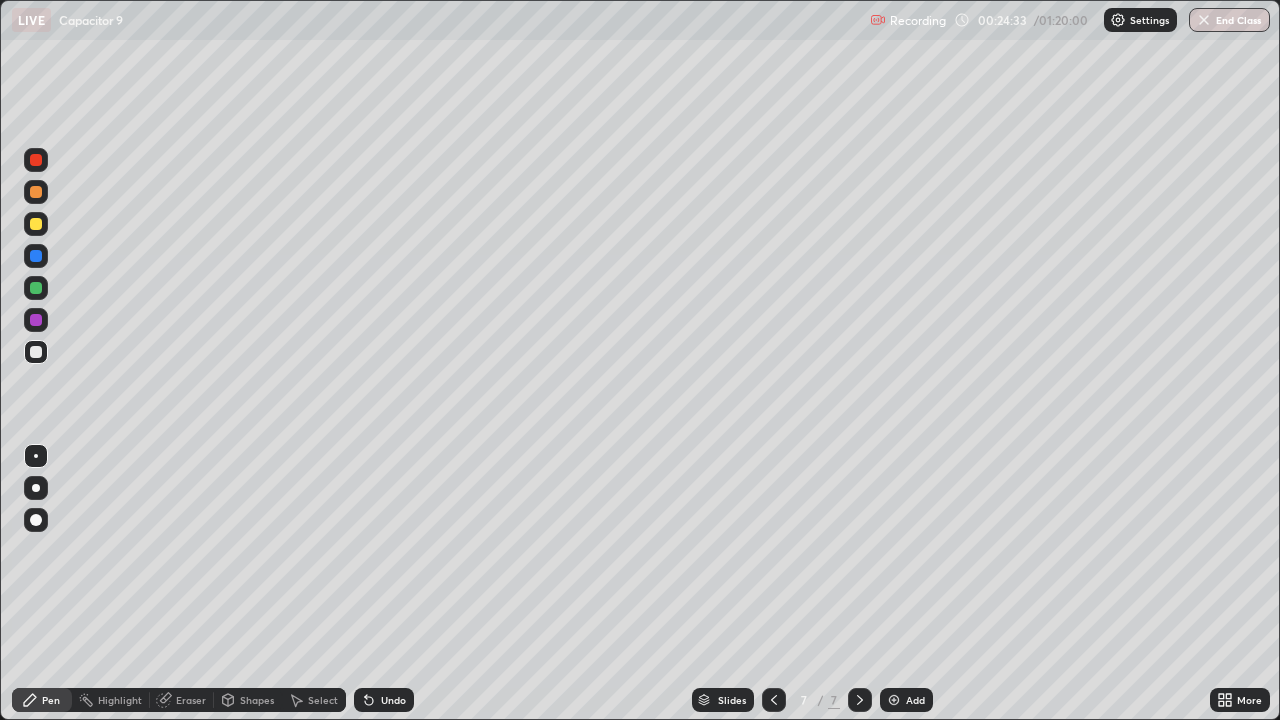 click on "Add" at bounding box center [906, 700] 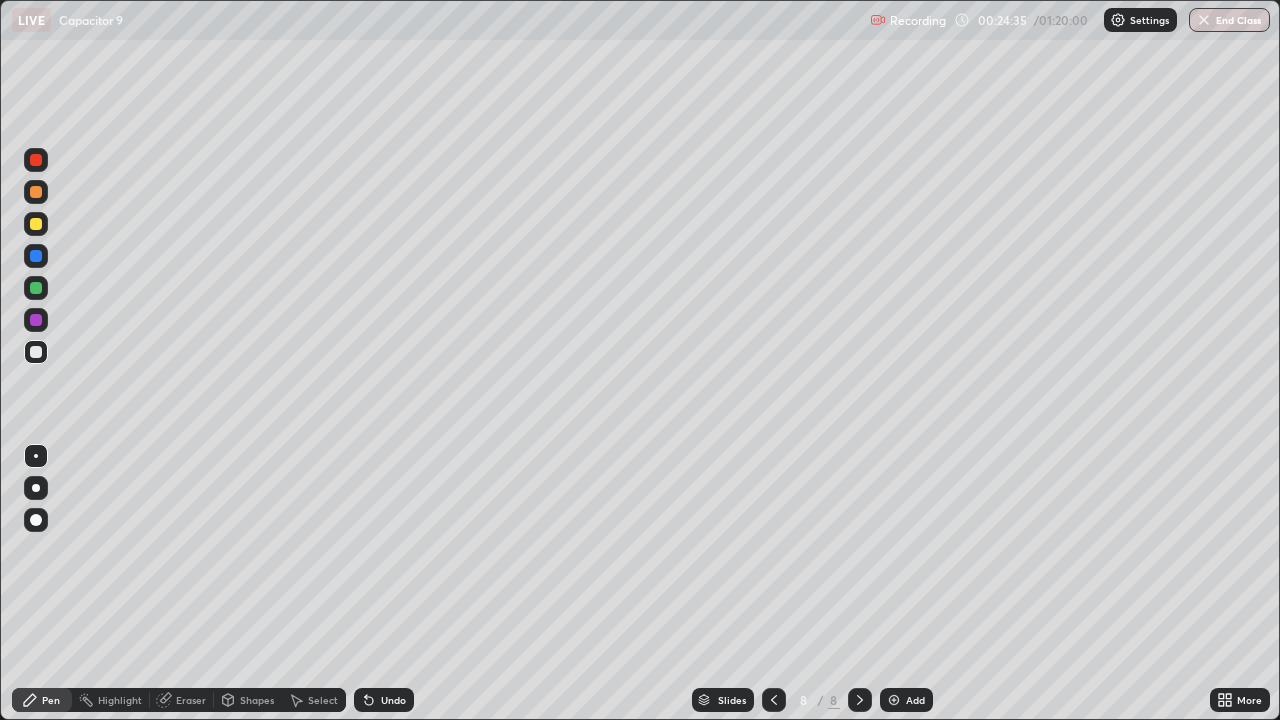 click at bounding box center (36, 224) 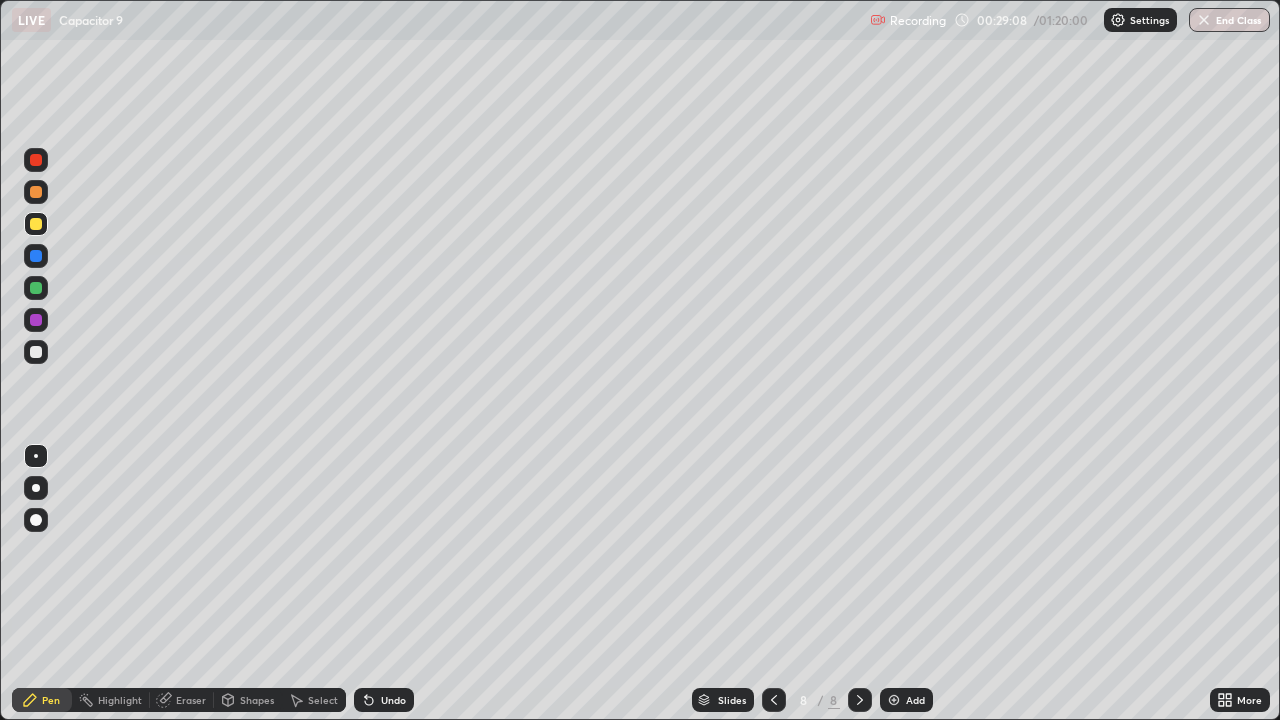 click at bounding box center (36, 352) 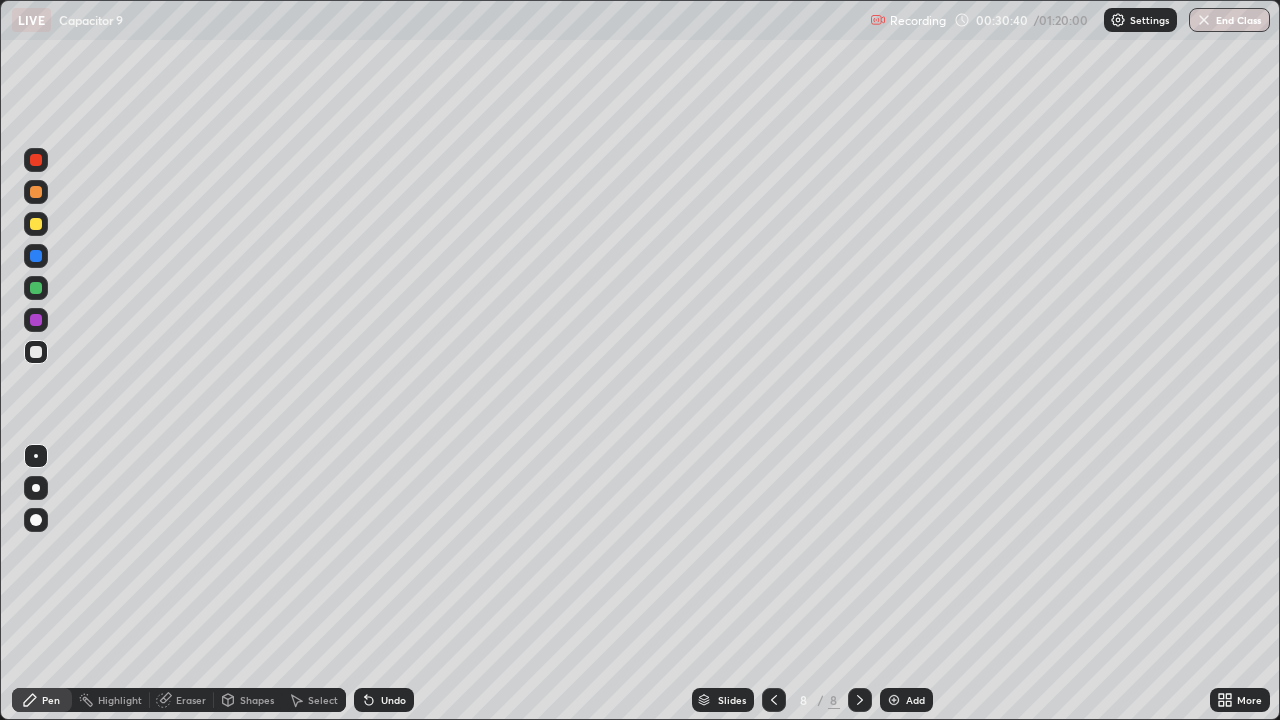 click on "Eraser" at bounding box center (182, 700) 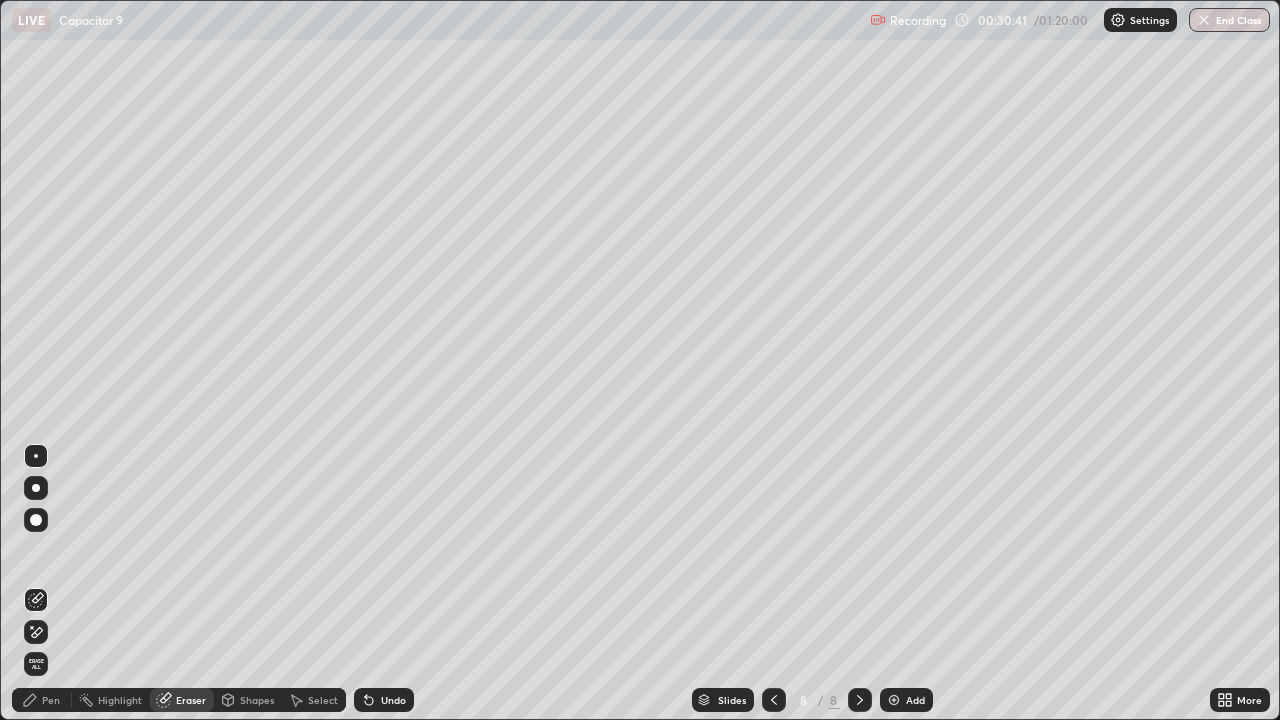 click 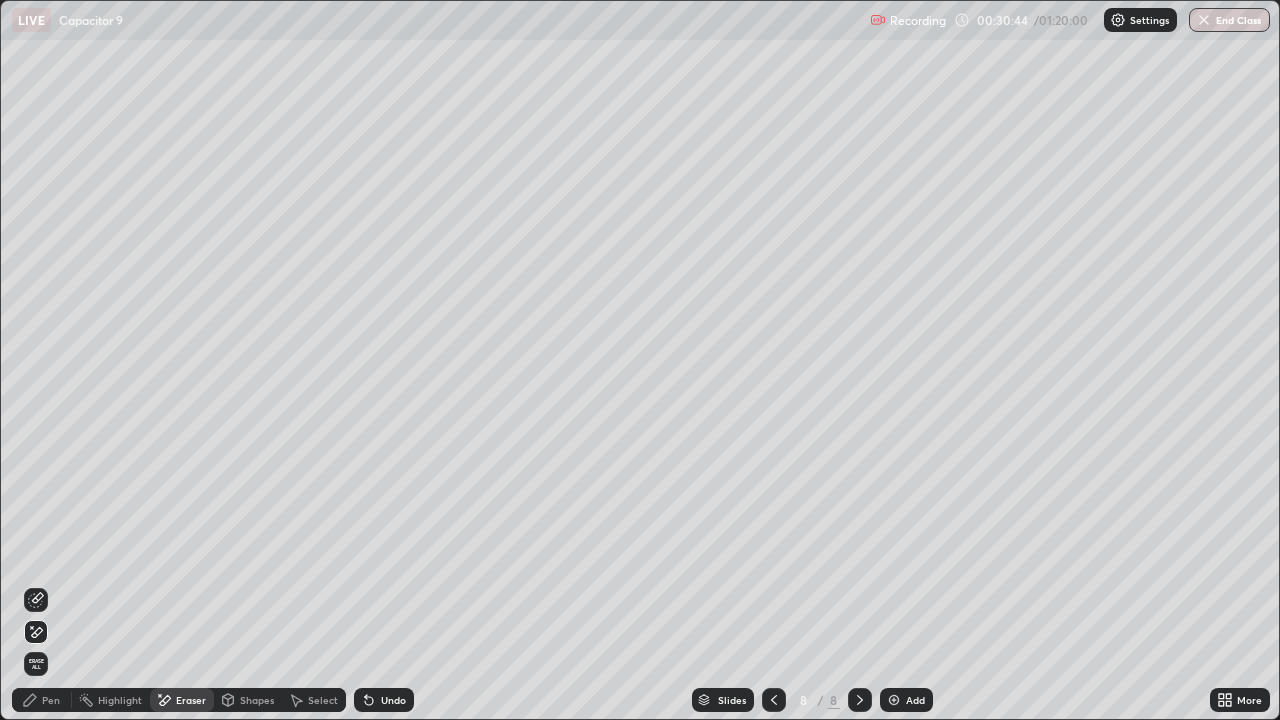 click on "Pen" at bounding box center (42, 700) 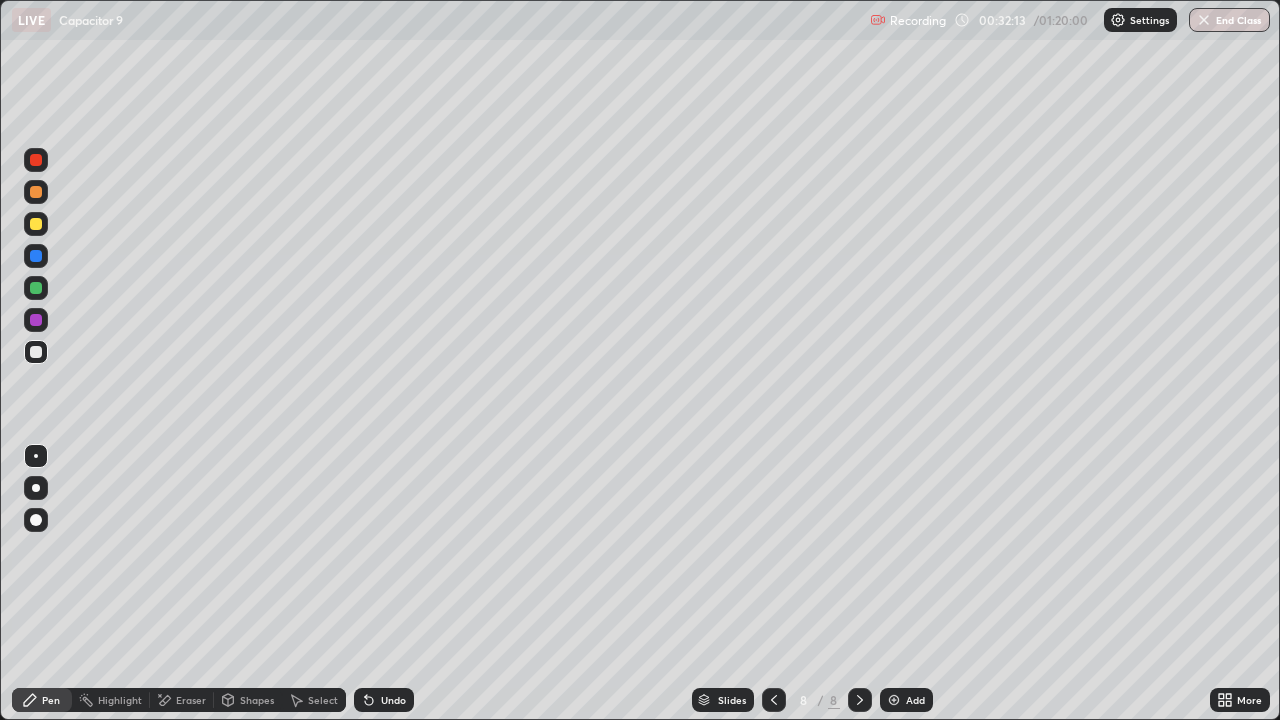 click on "Eraser" at bounding box center (191, 700) 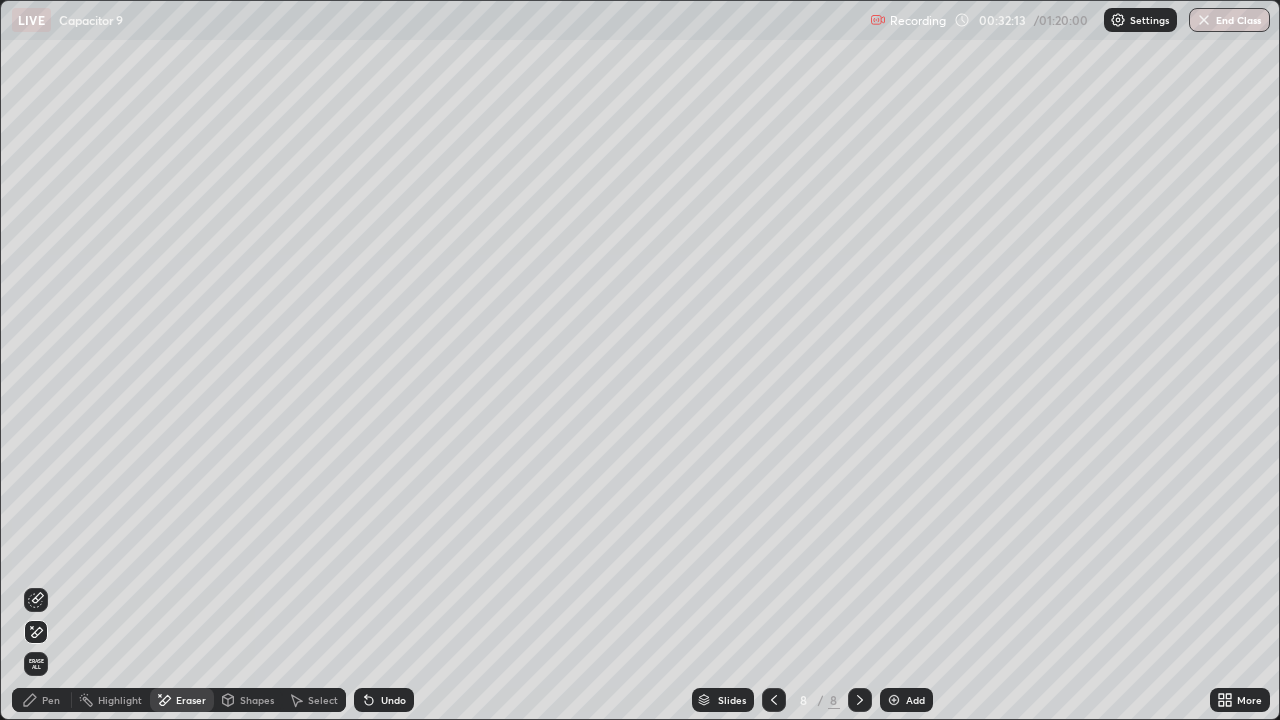 click 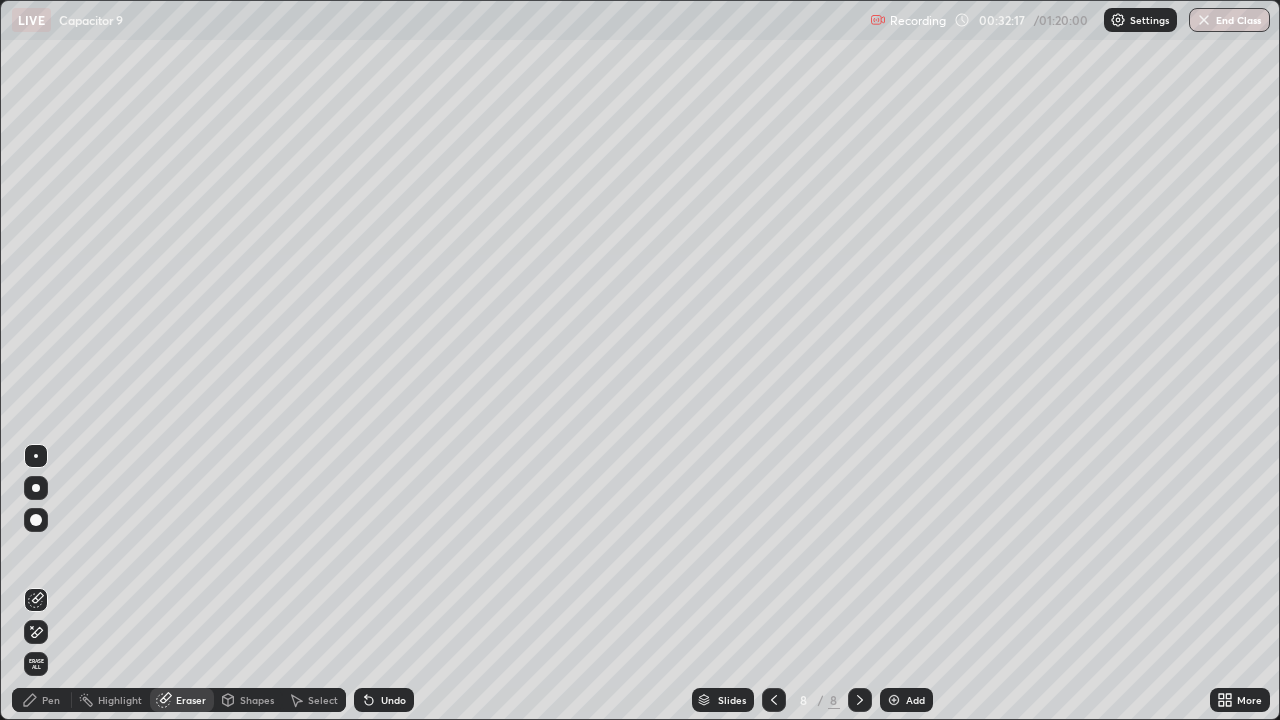 click on "Pen" at bounding box center (51, 700) 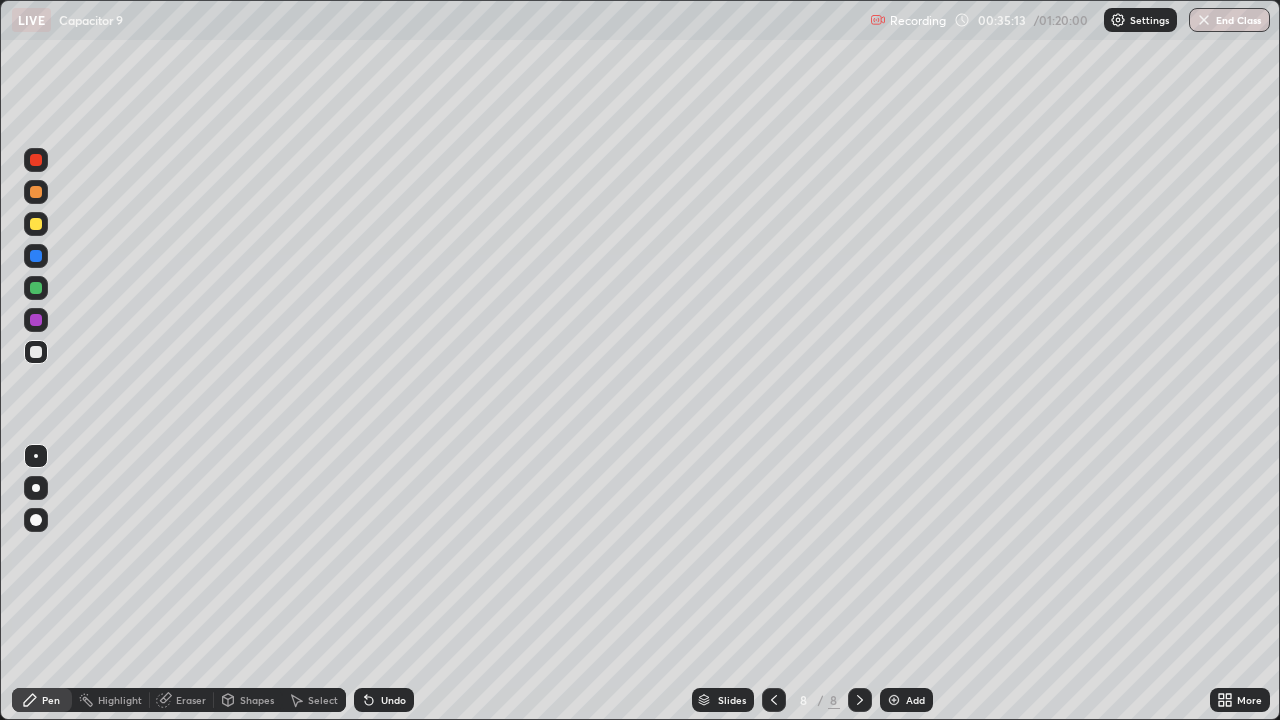 click on "Select" at bounding box center (314, 700) 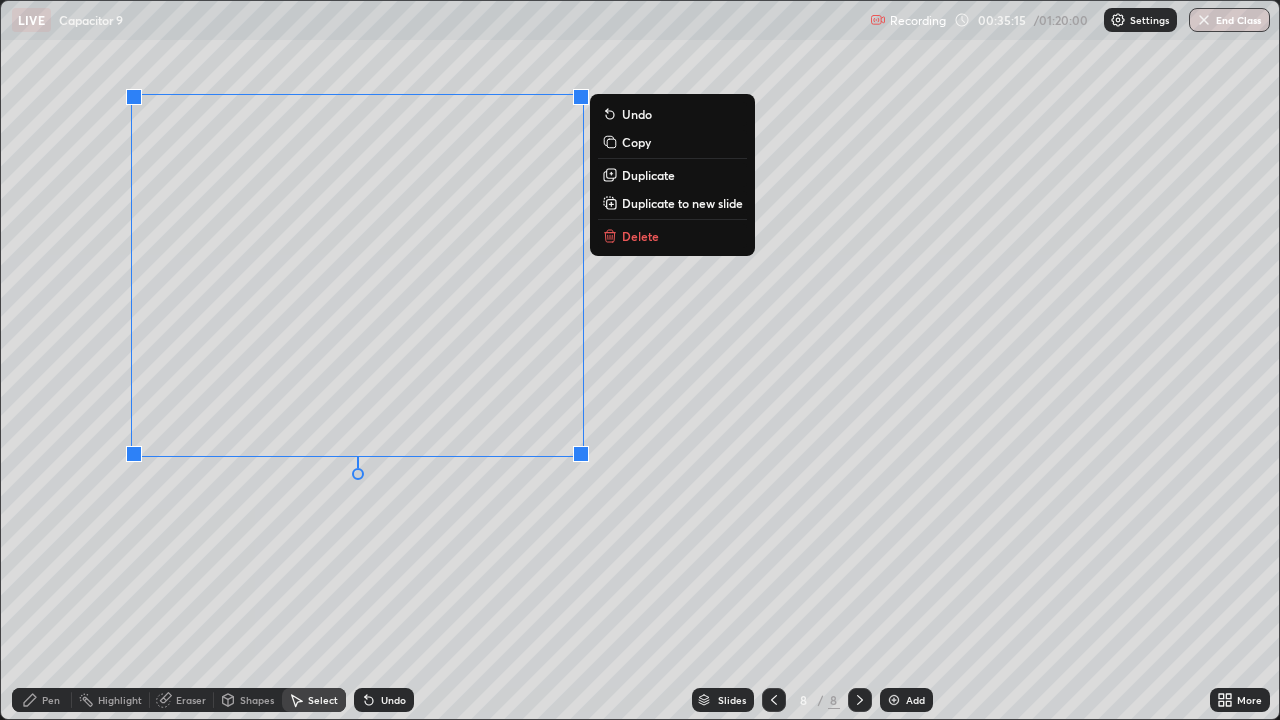 click on "Delete" at bounding box center (640, 236) 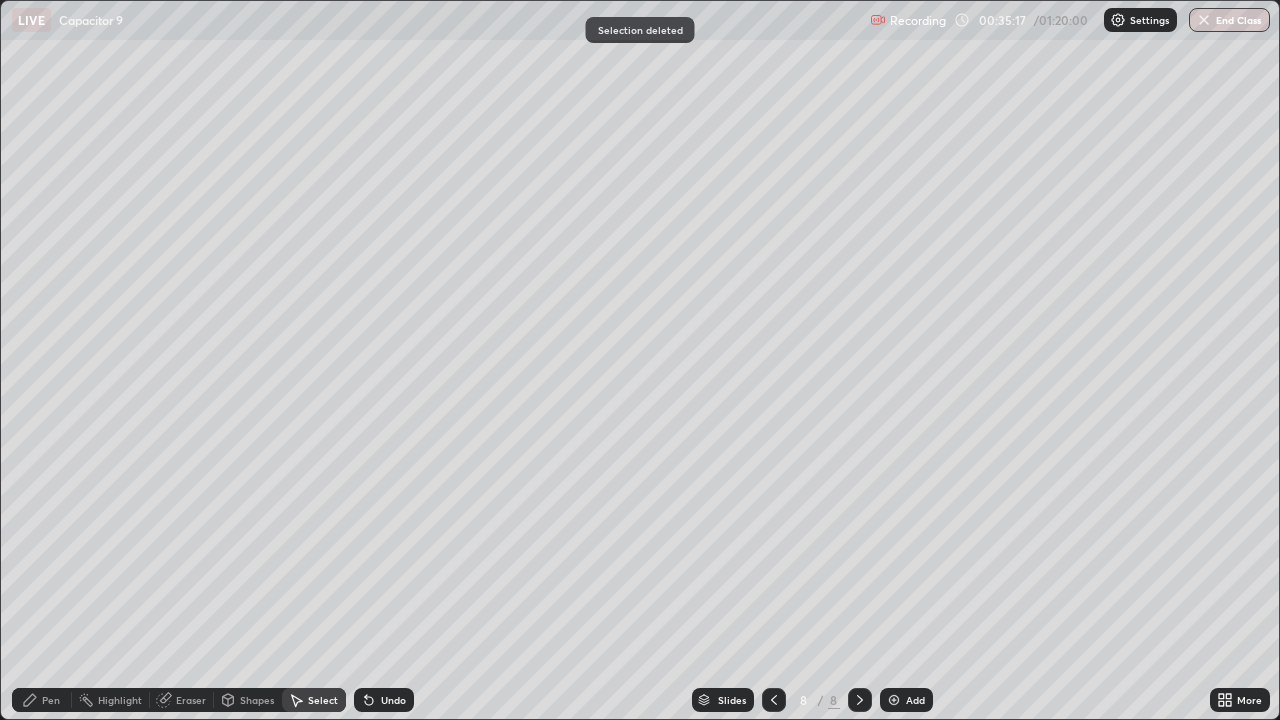 click on "Pen" at bounding box center (51, 700) 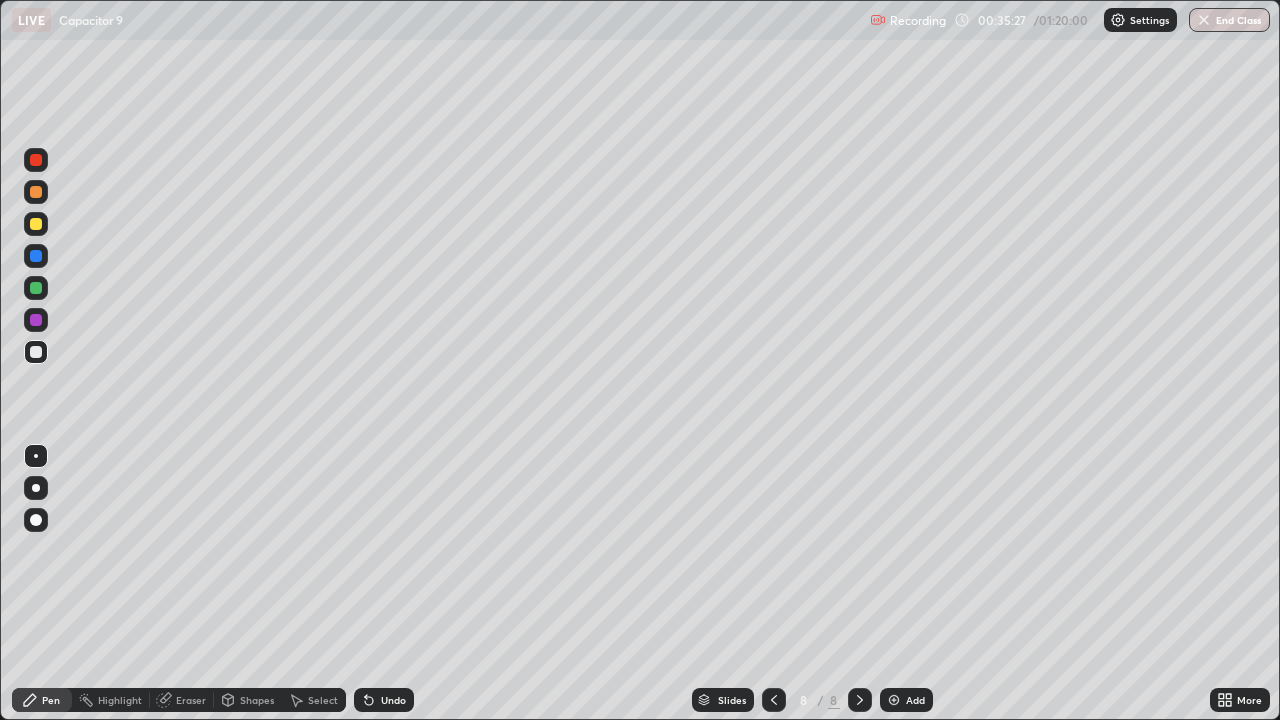 click at bounding box center [36, 224] 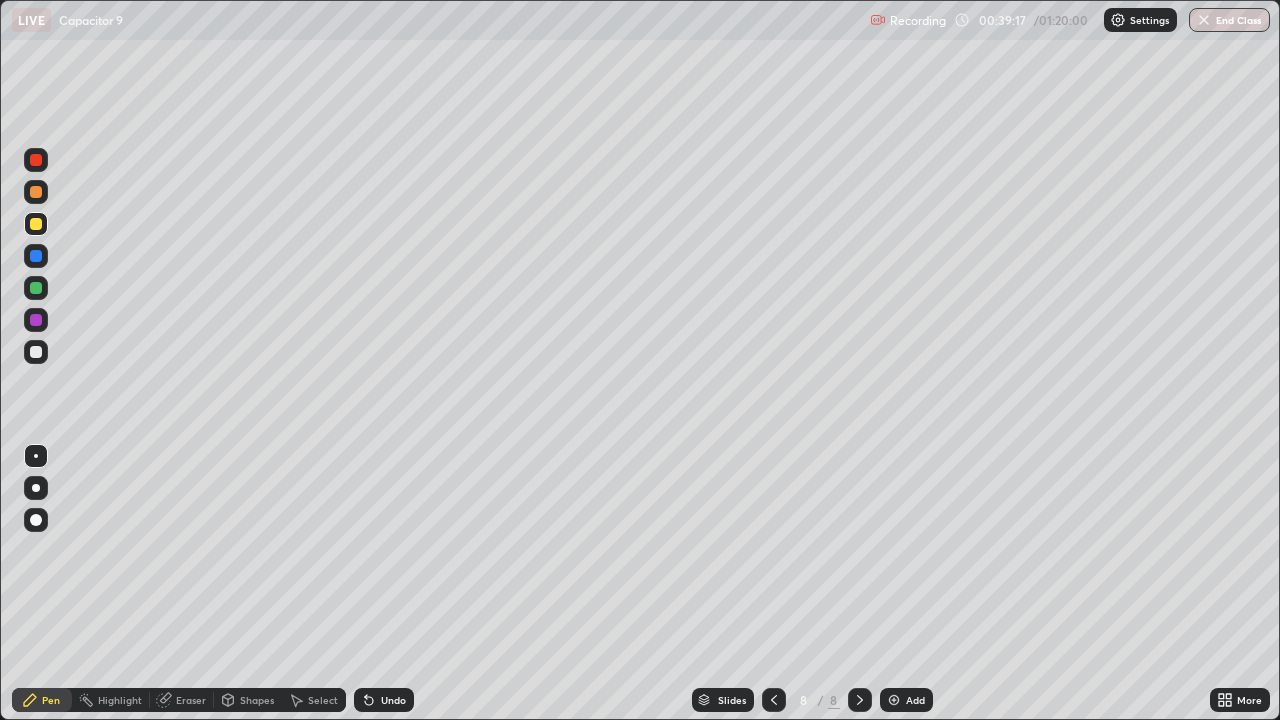 click on "Add" at bounding box center [906, 700] 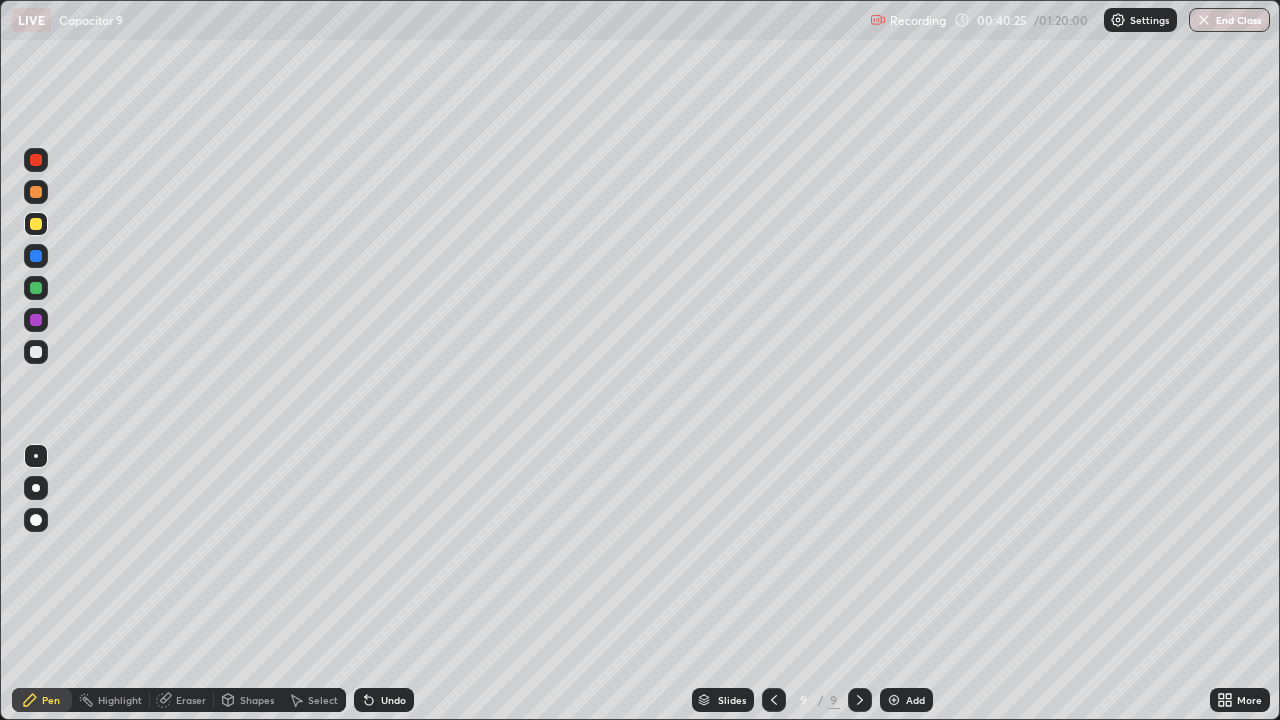 click at bounding box center (36, 352) 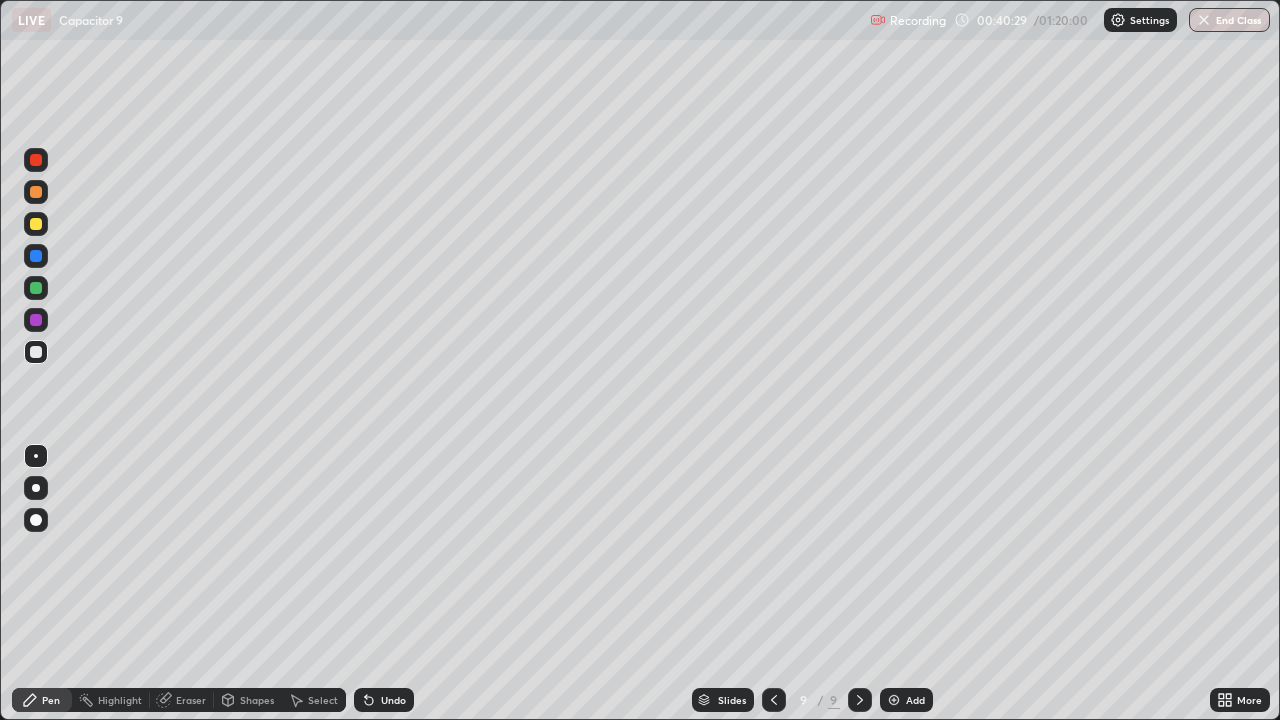 click on "Undo" at bounding box center [393, 700] 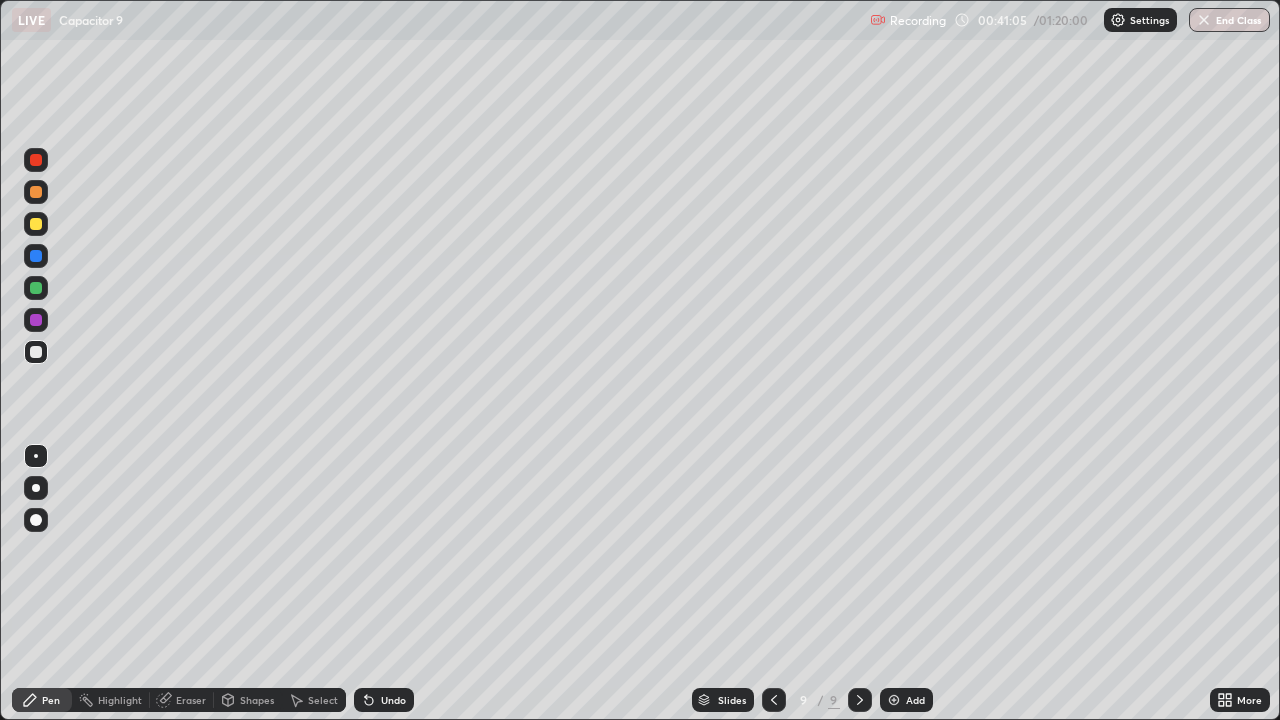 click 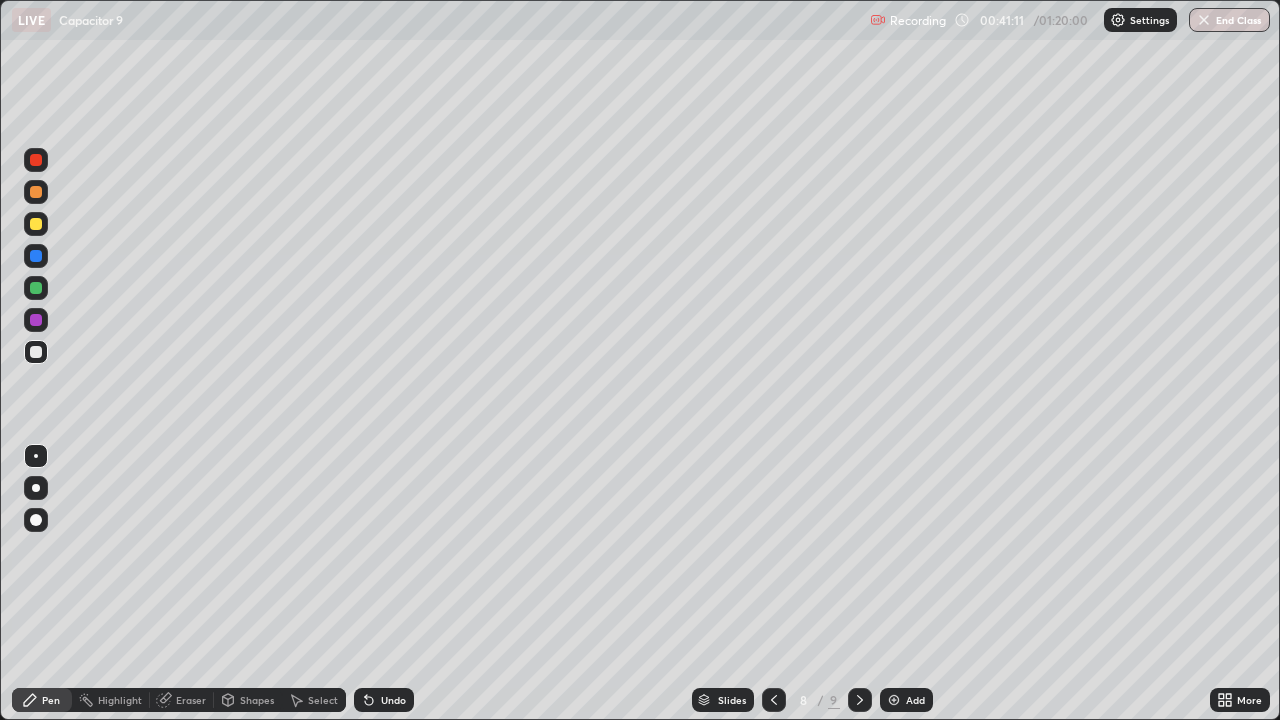 click 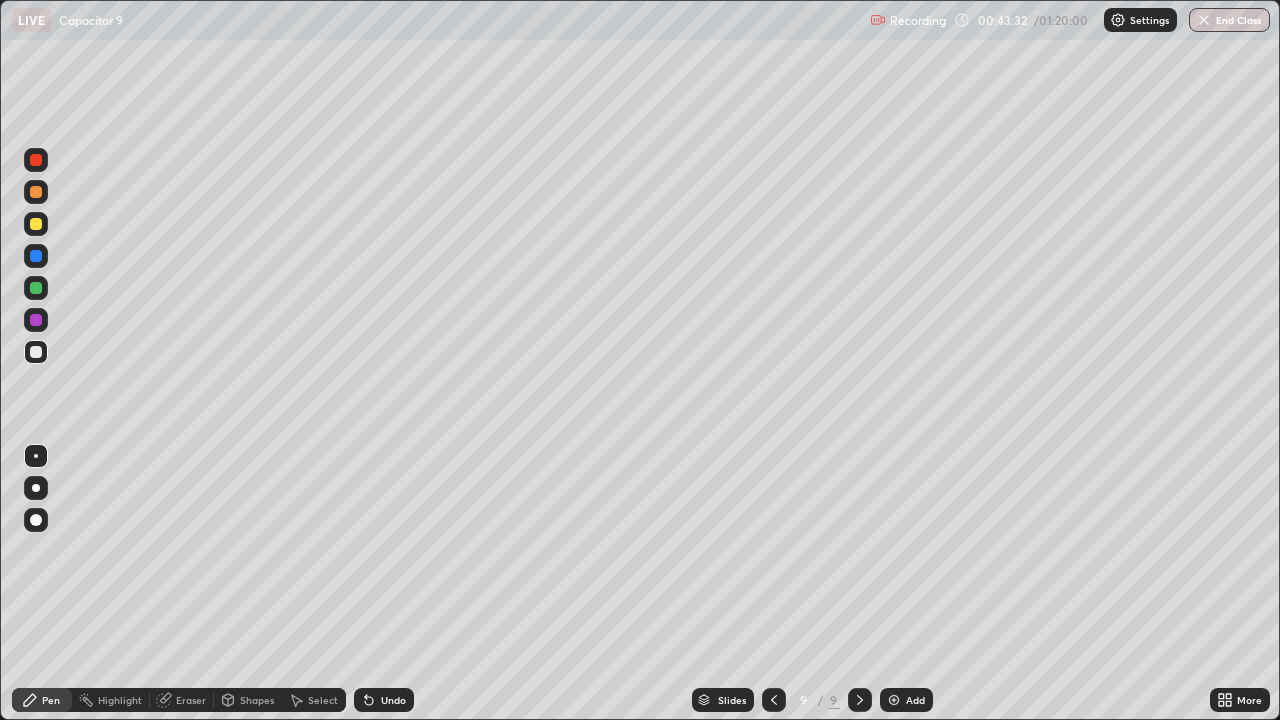 click at bounding box center [894, 700] 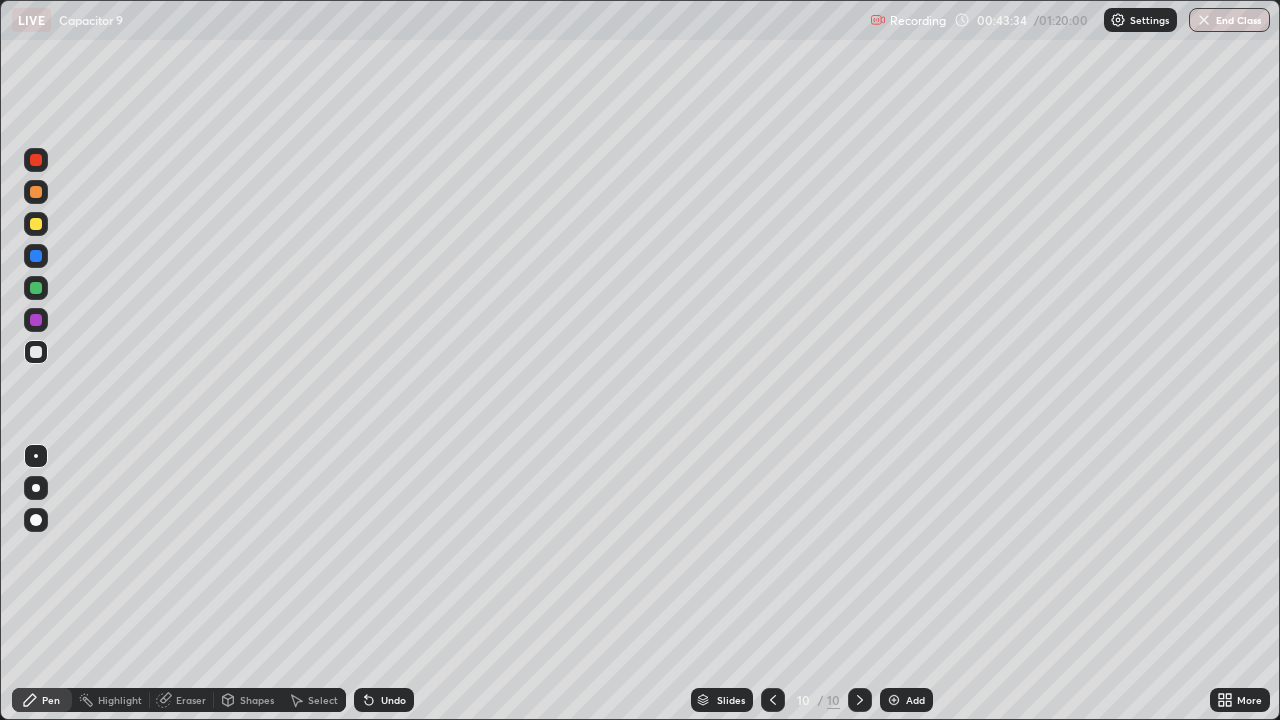 click at bounding box center [36, 224] 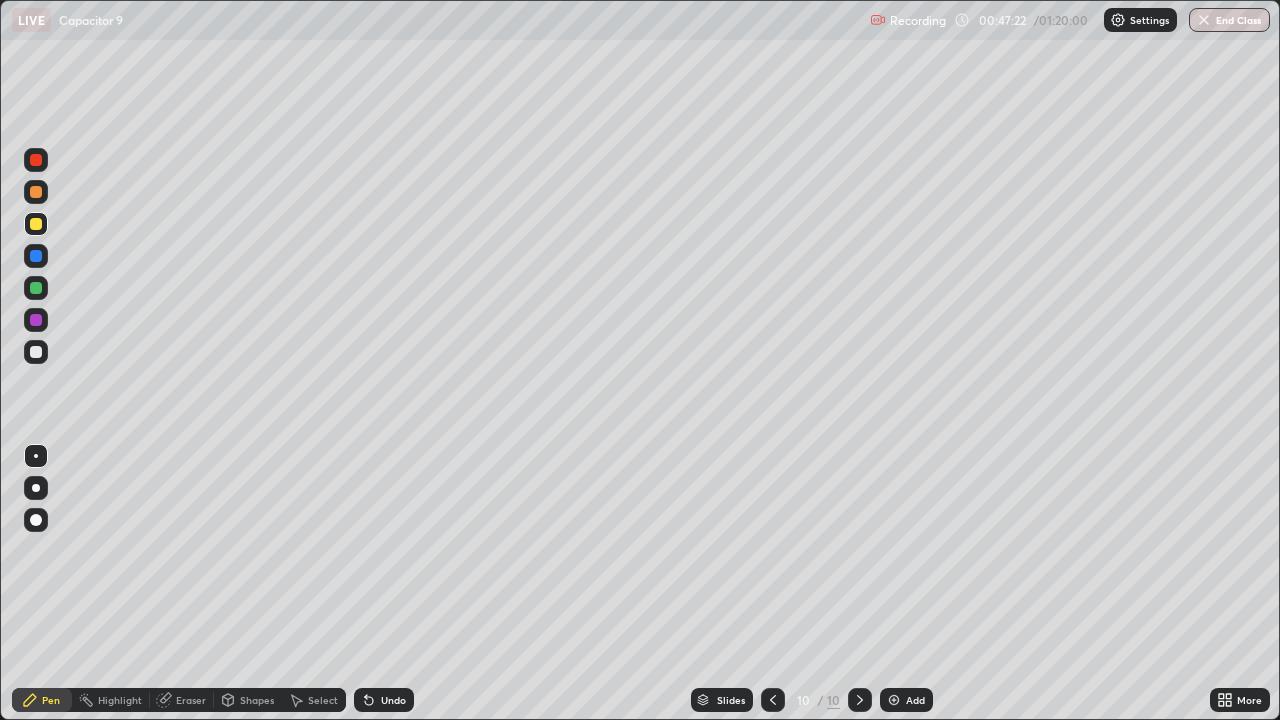 click on "Add" at bounding box center [915, 700] 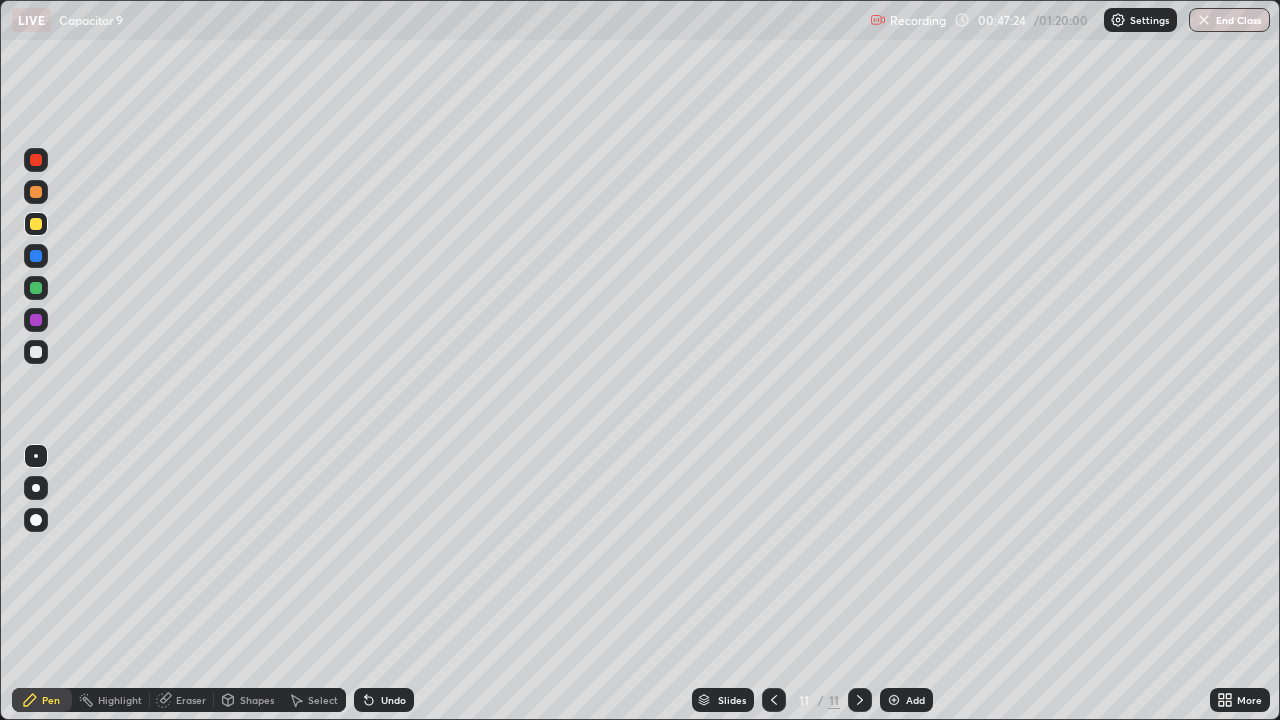 click at bounding box center (36, 352) 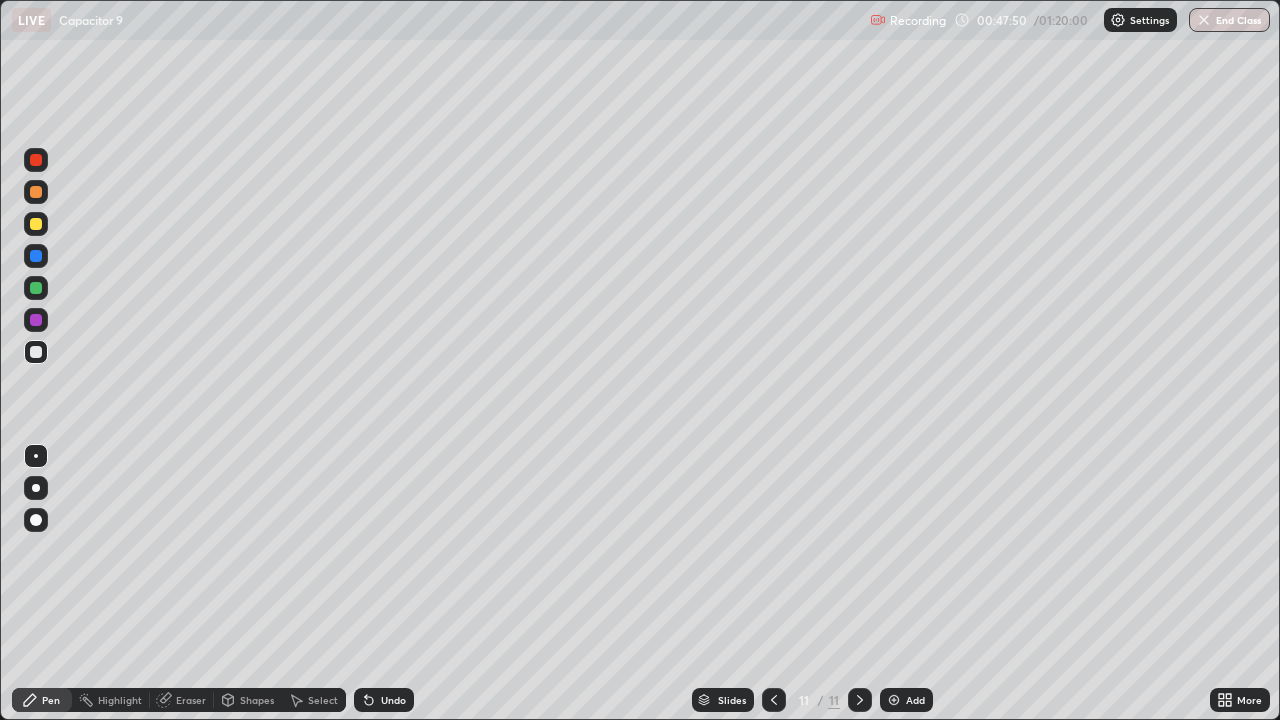 click on "Undo" at bounding box center (384, 700) 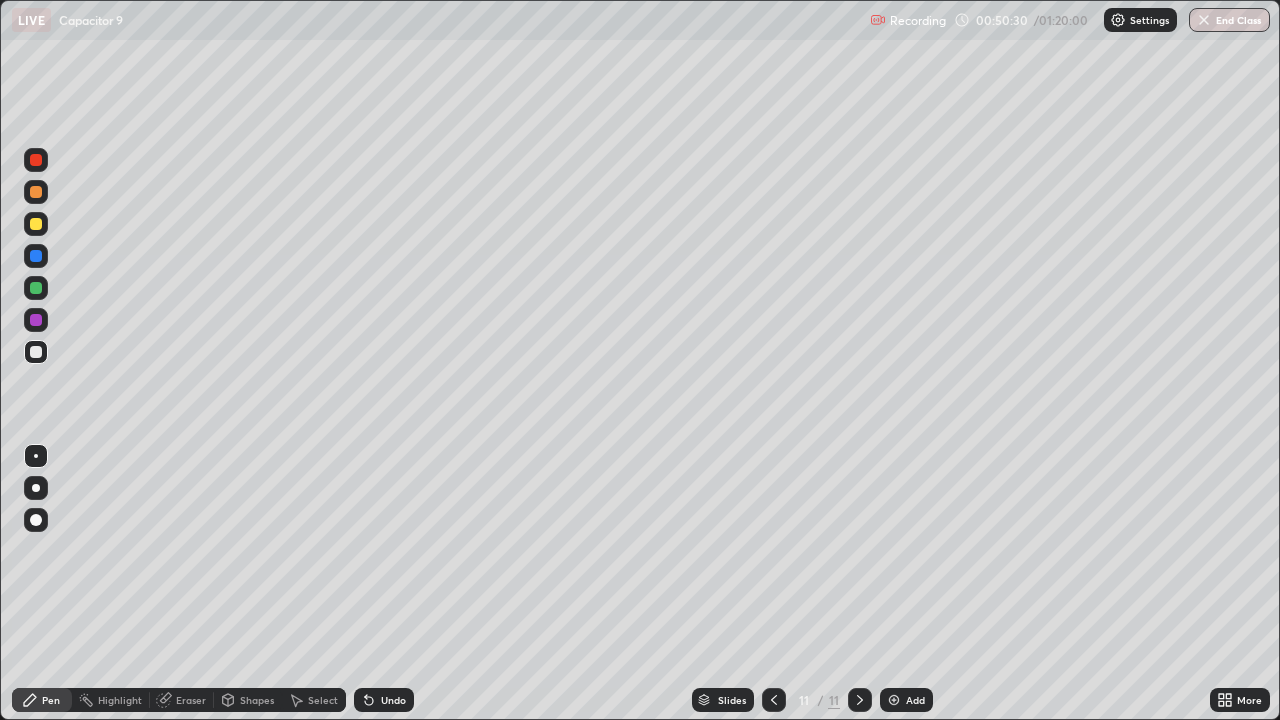 click at bounding box center [36, 224] 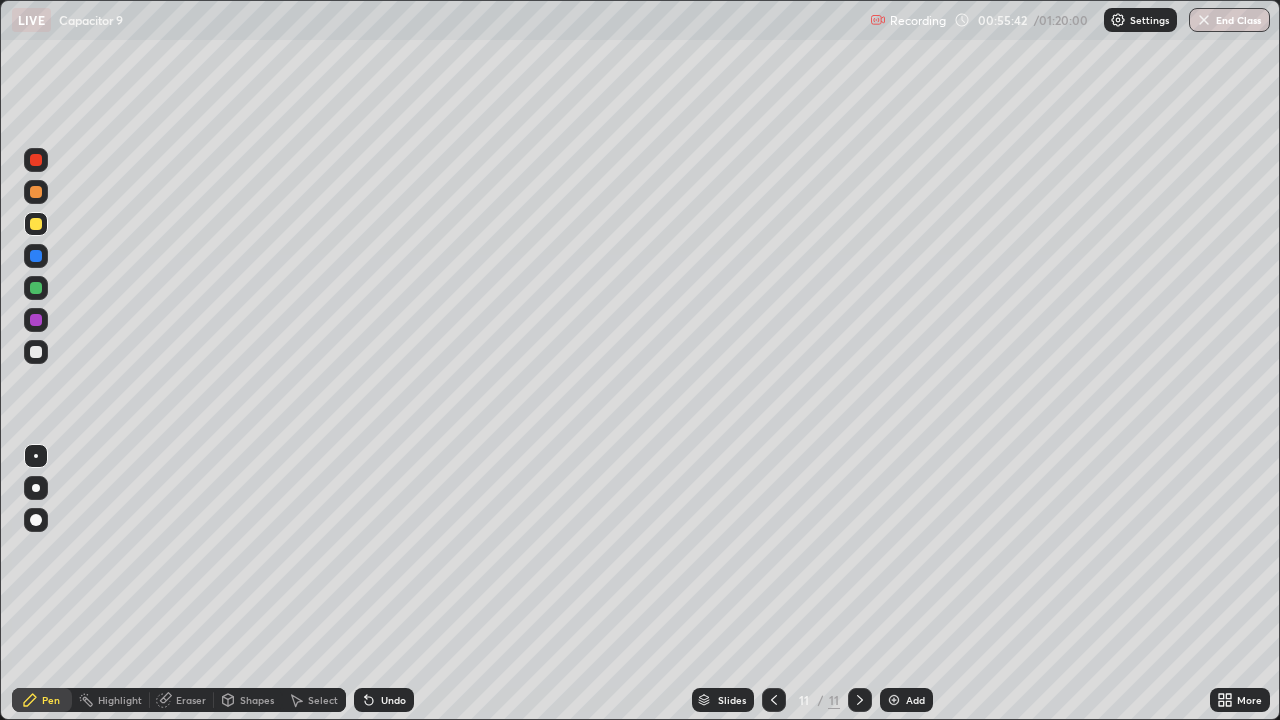 click 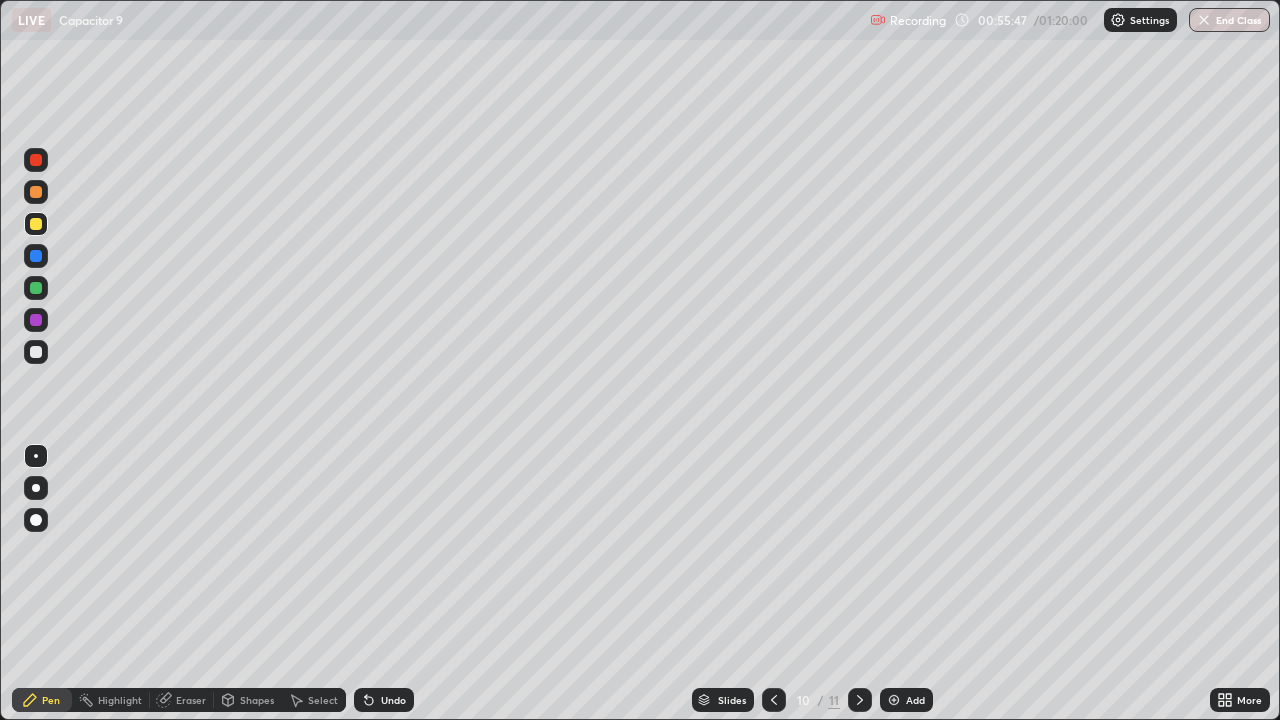 click at bounding box center [860, 700] 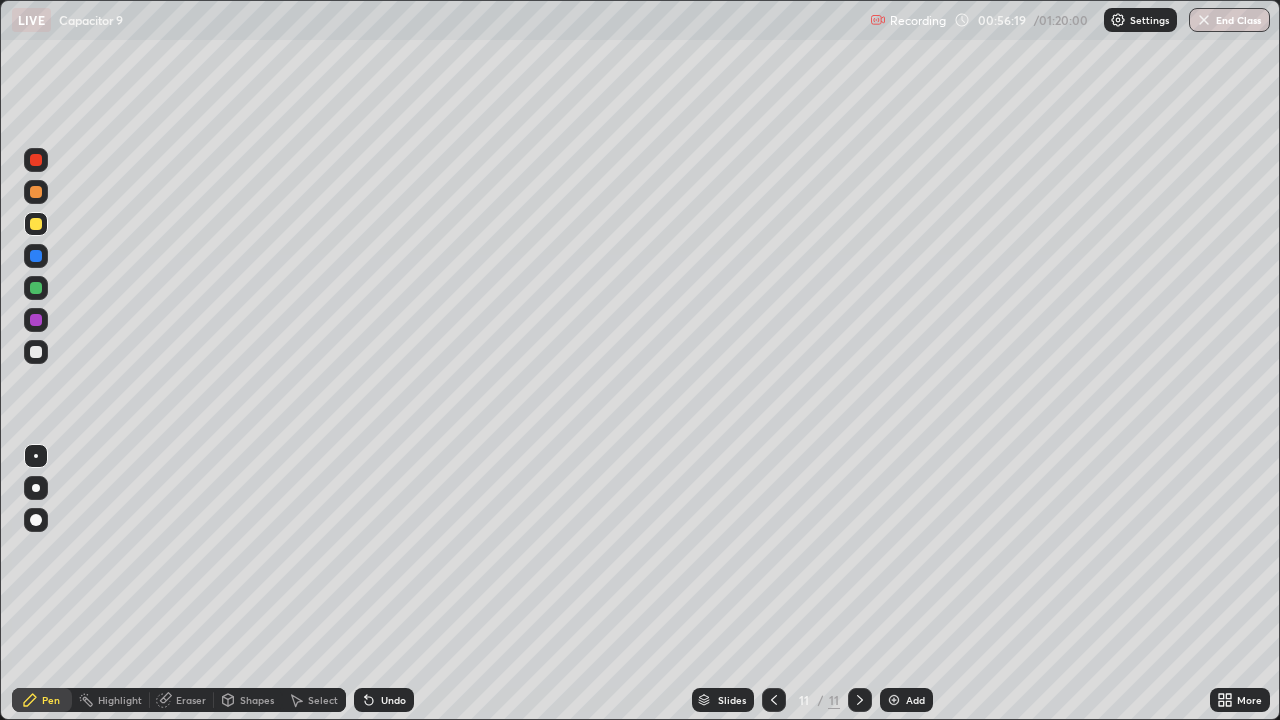 click on "Eraser" at bounding box center [191, 700] 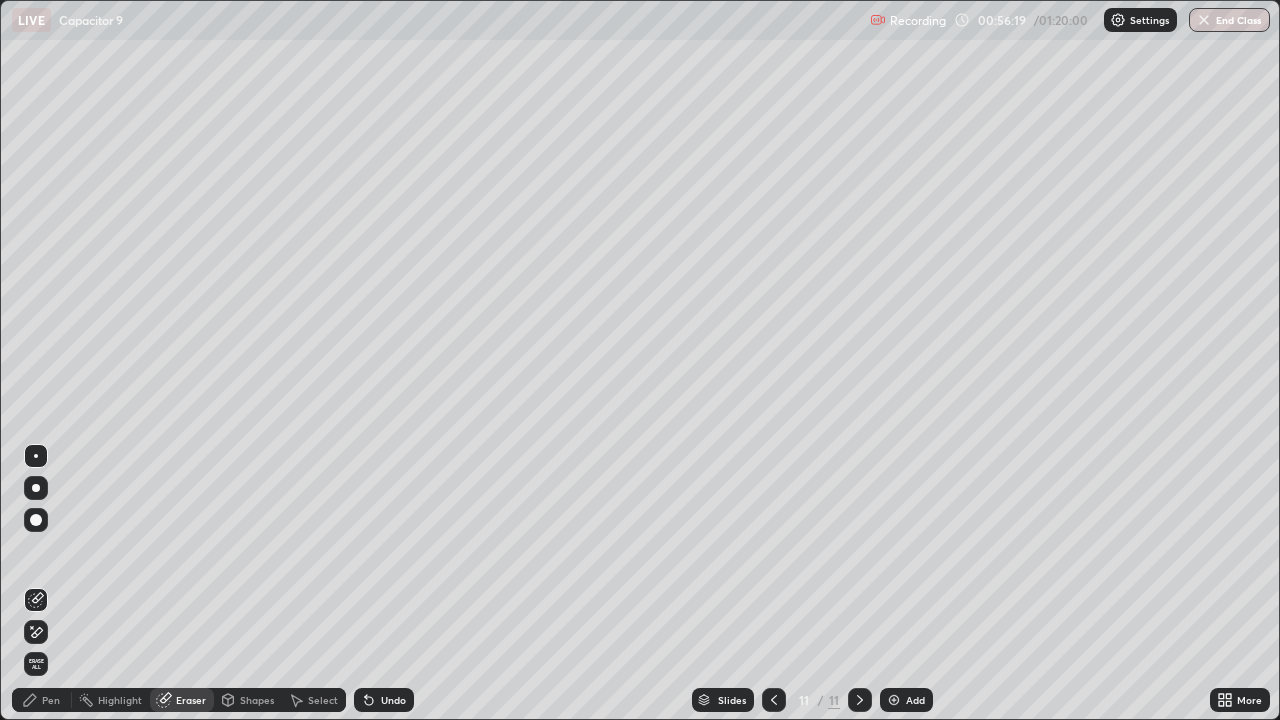 click 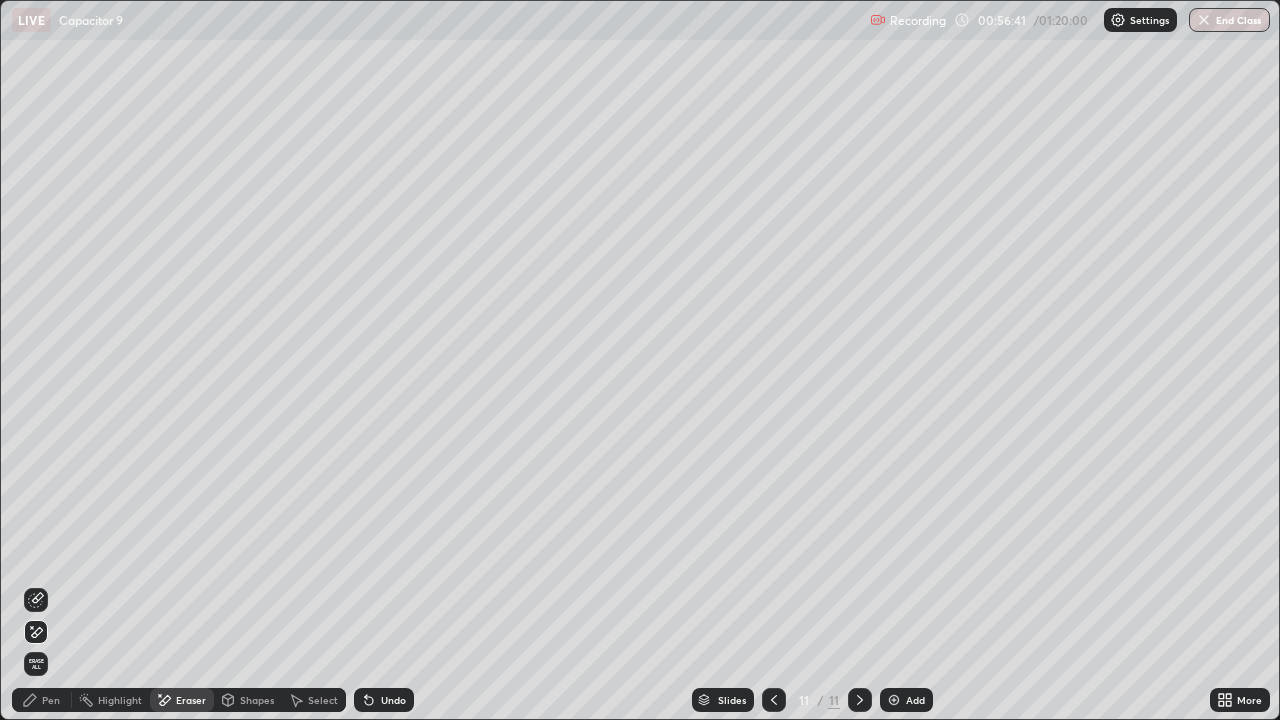 click on "Add" at bounding box center [906, 700] 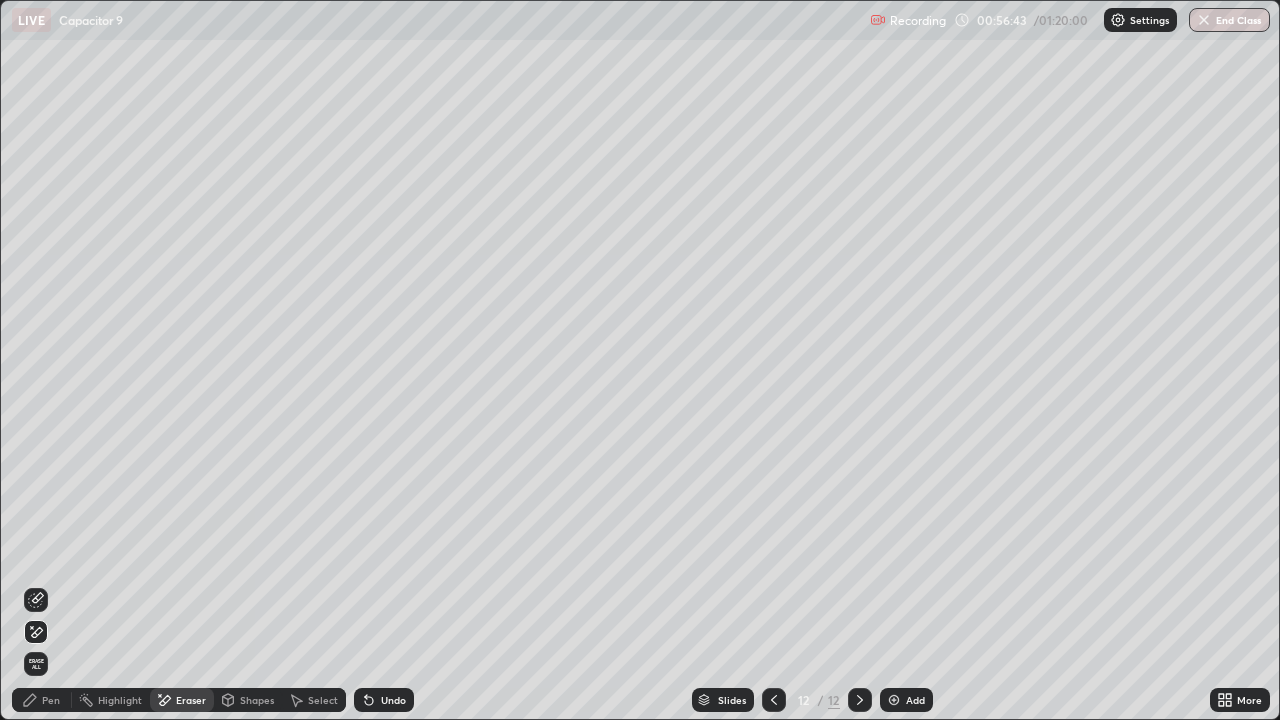 click on "Pen" at bounding box center (42, 700) 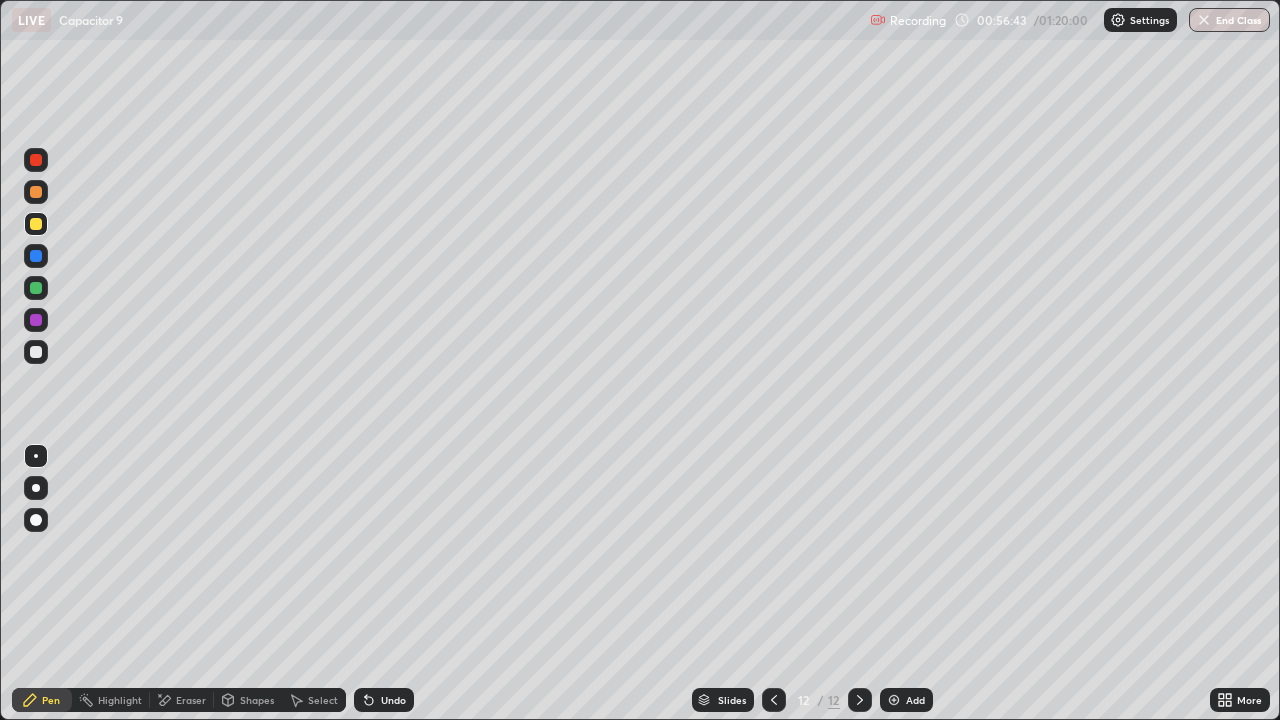 click at bounding box center (36, 352) 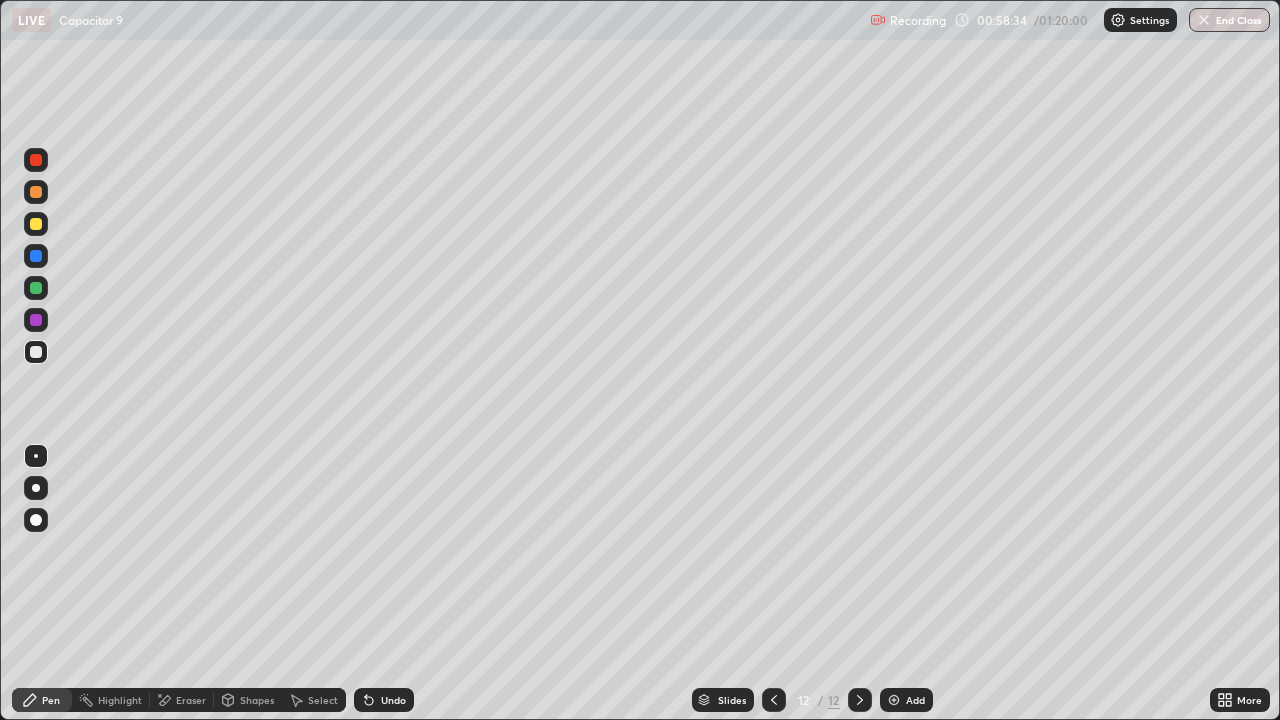 click 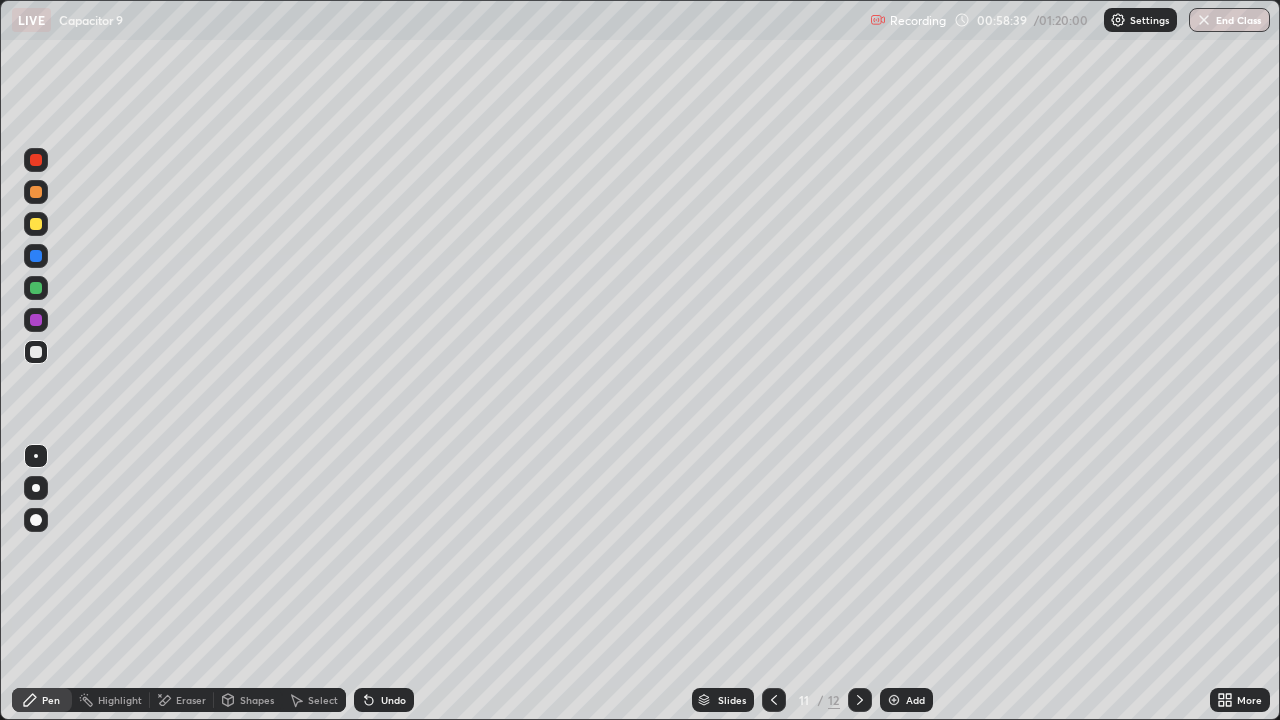 click at bounding box center [860, 700] 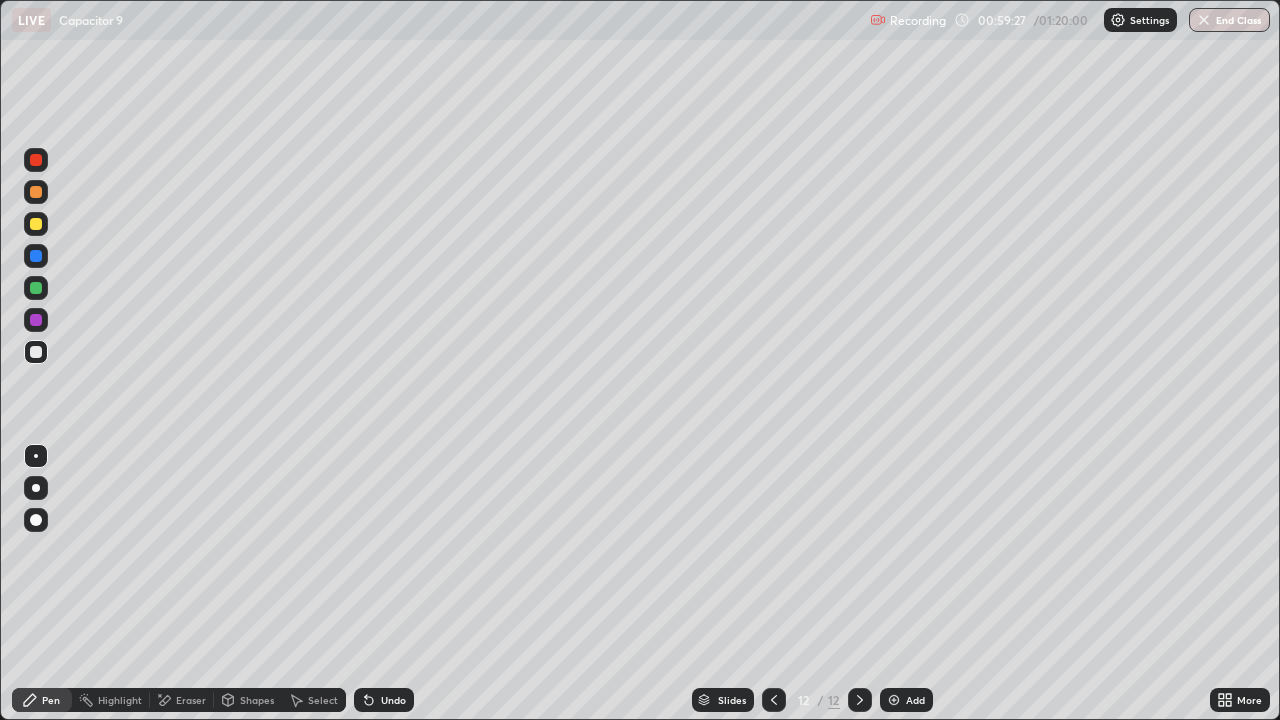 click on "Add" at bounding box center (915, 700) 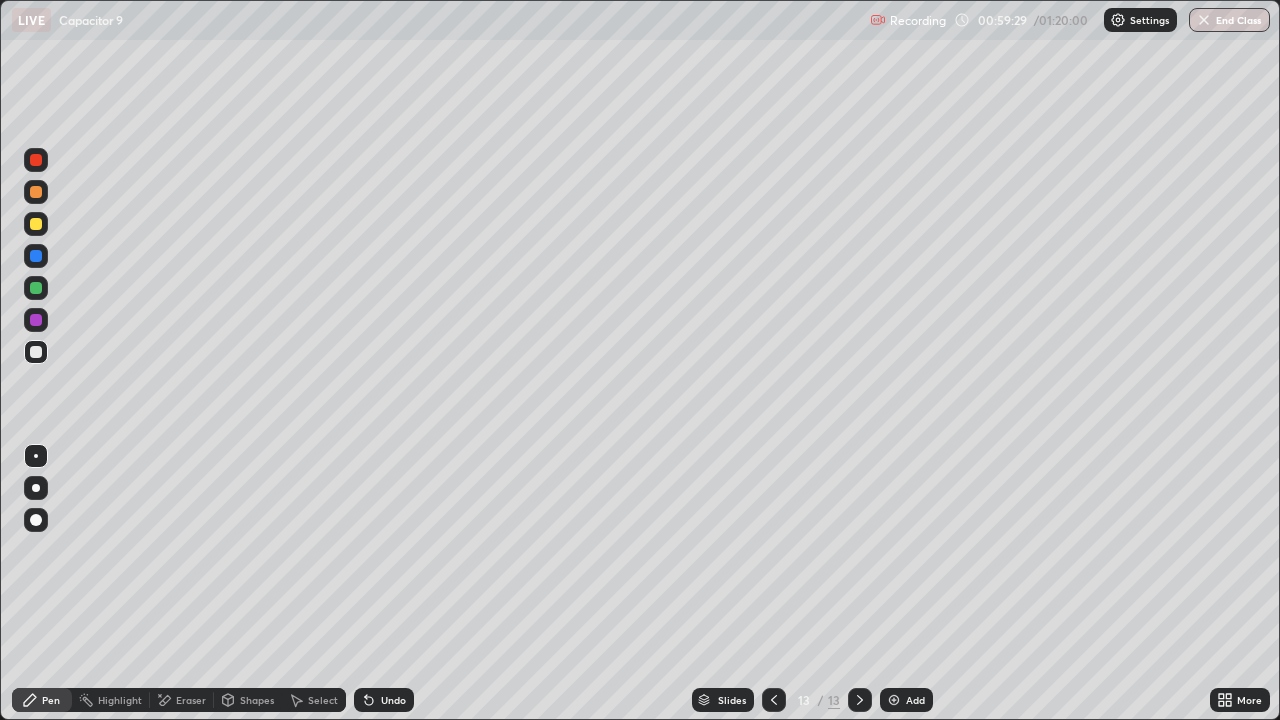 click at bounding box center [36, 224] 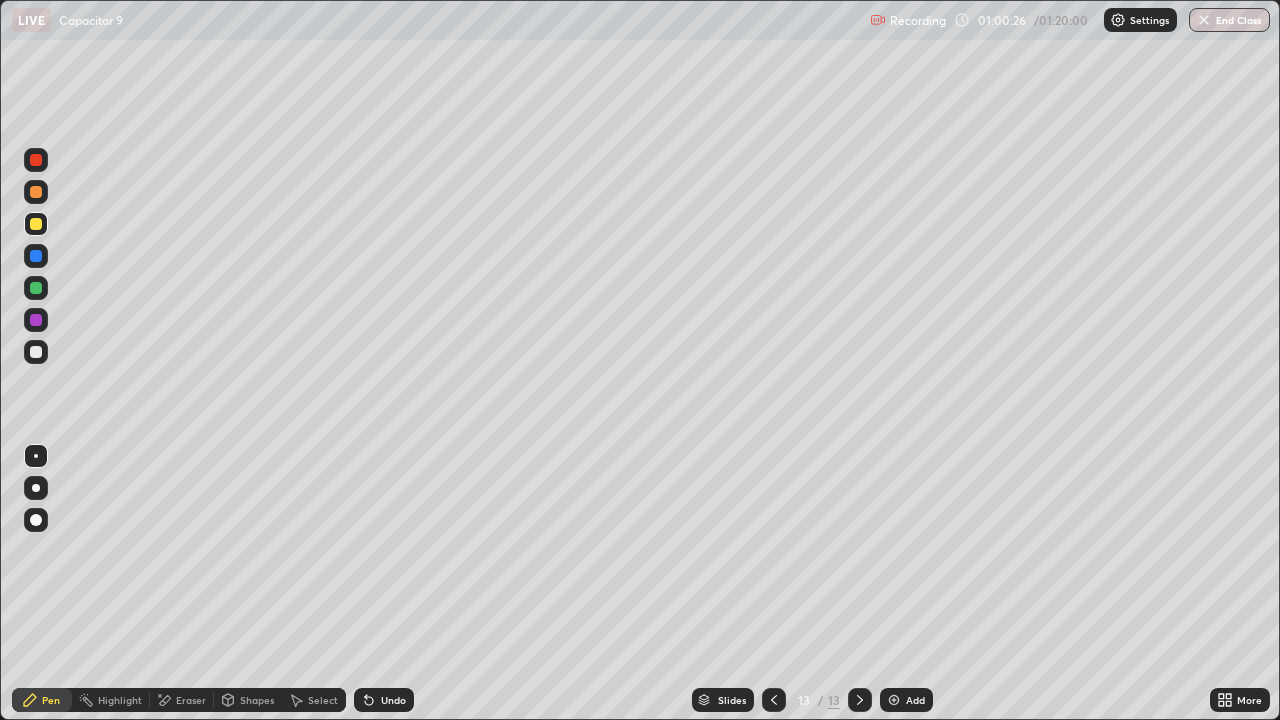 click at bounding box center (36, 352) 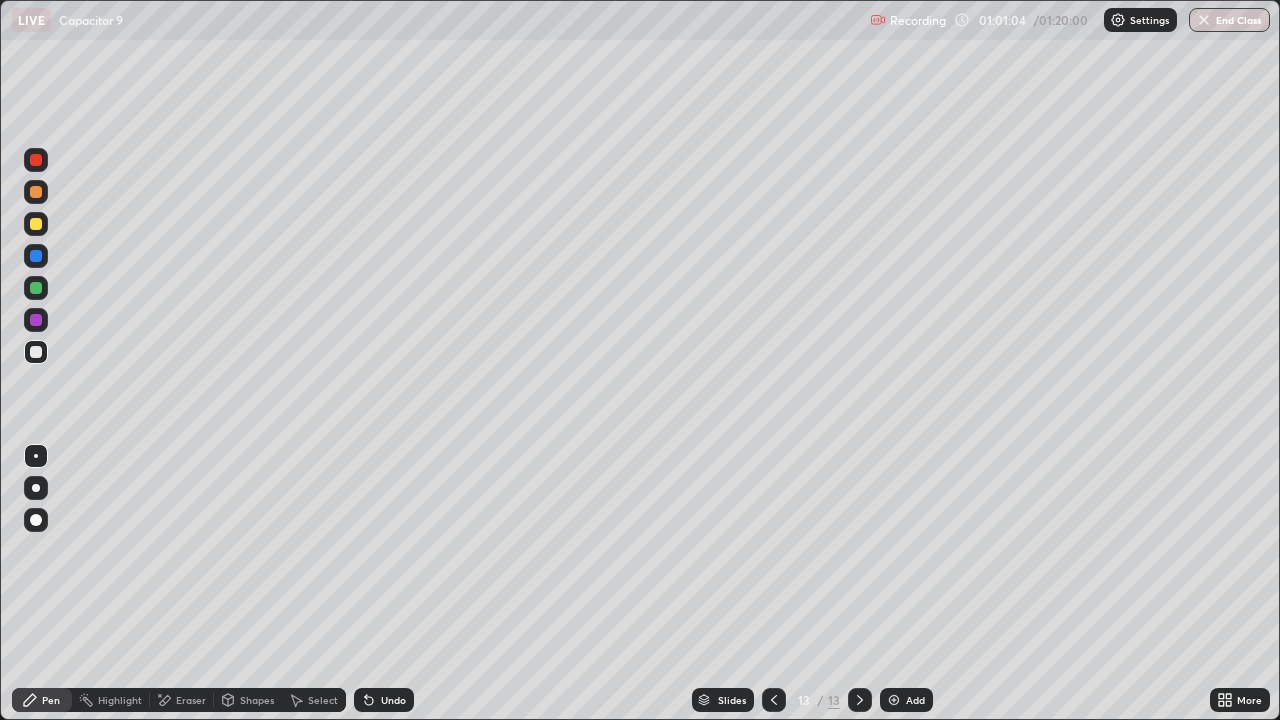 click at bounding box center [36, 224] 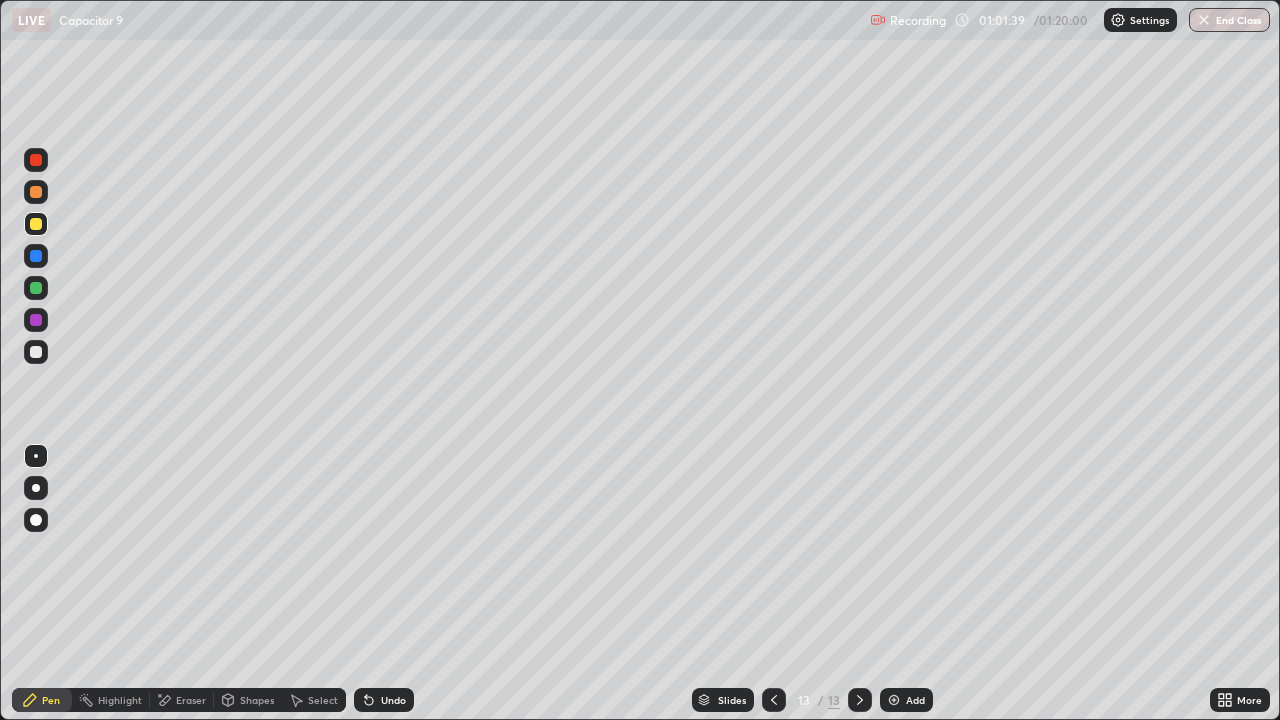 click on "Undo" at bounding box center [393, 700] 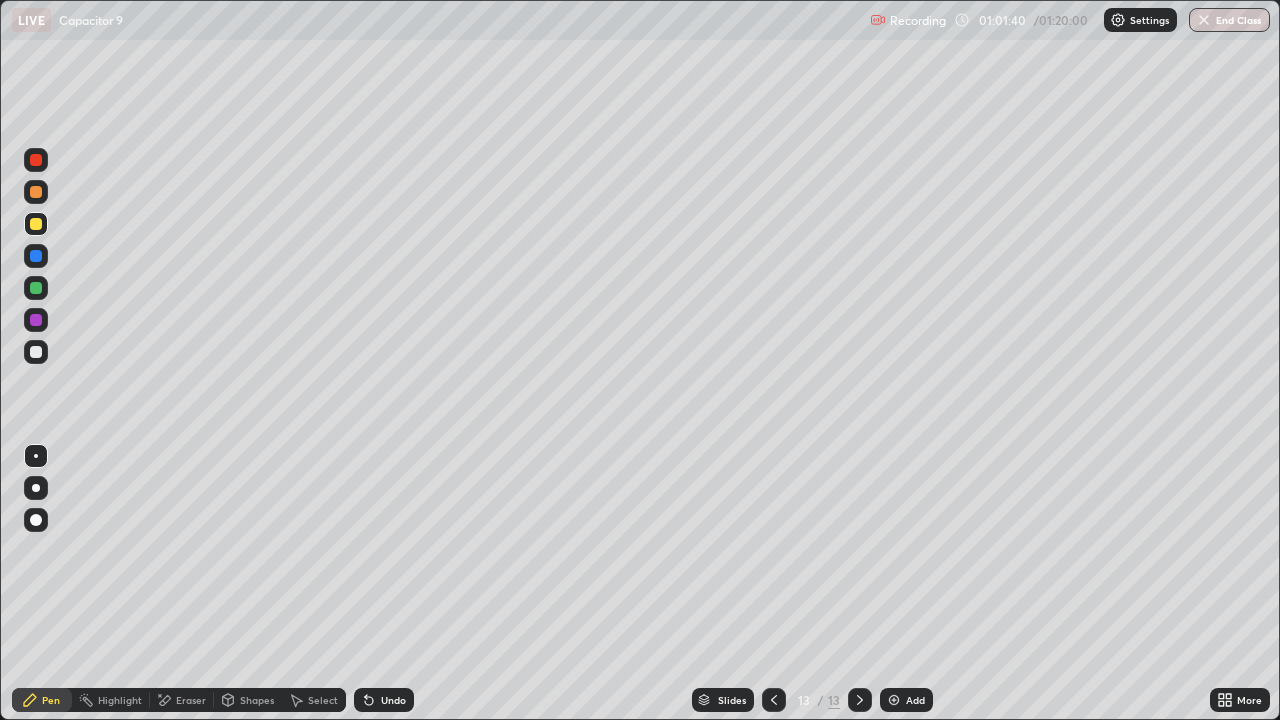 click on "Undo" at bounding box center (393, 700) 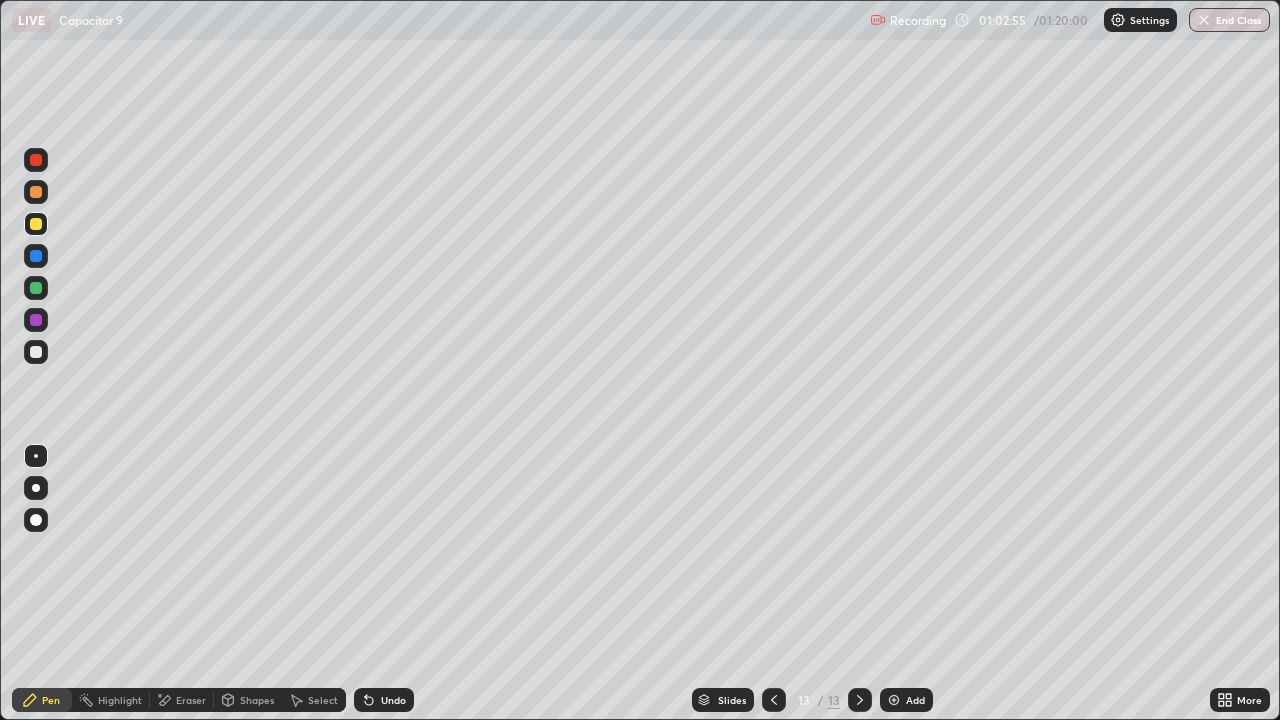 click on "Eraser" at bounding box center (191, 700) 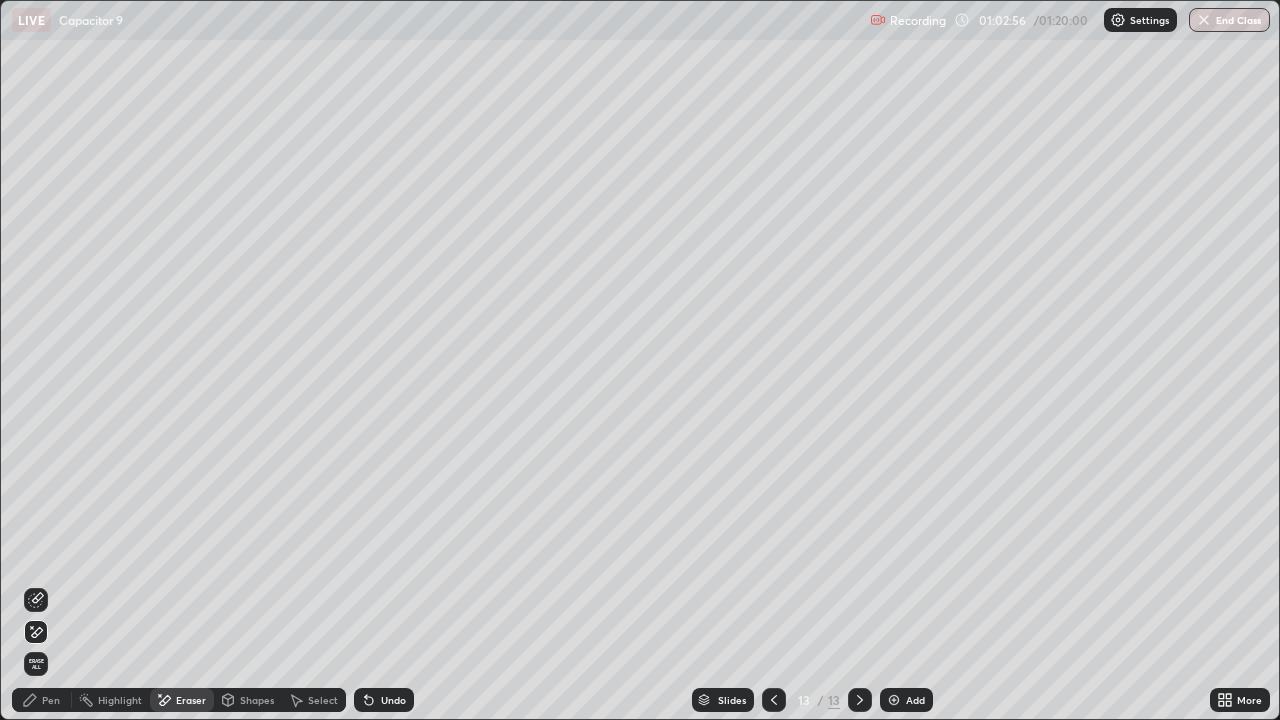 click 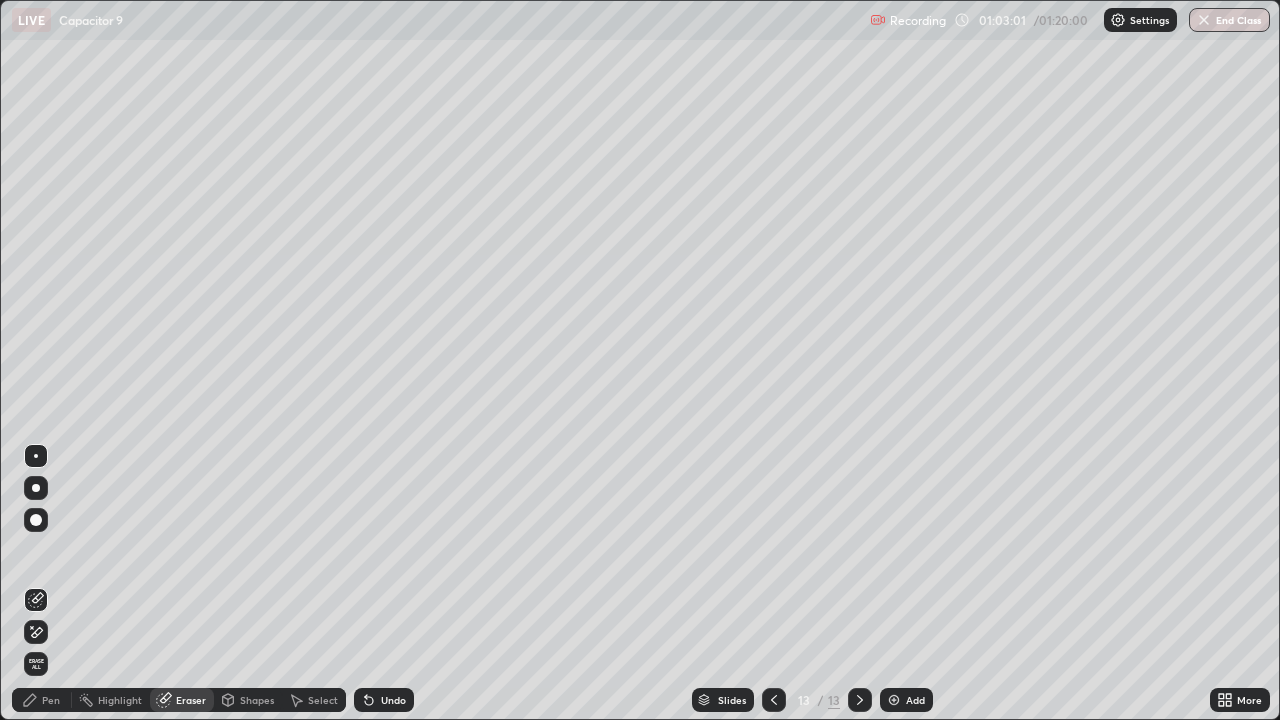 click on "Pen" at bounding box center (51, 700) 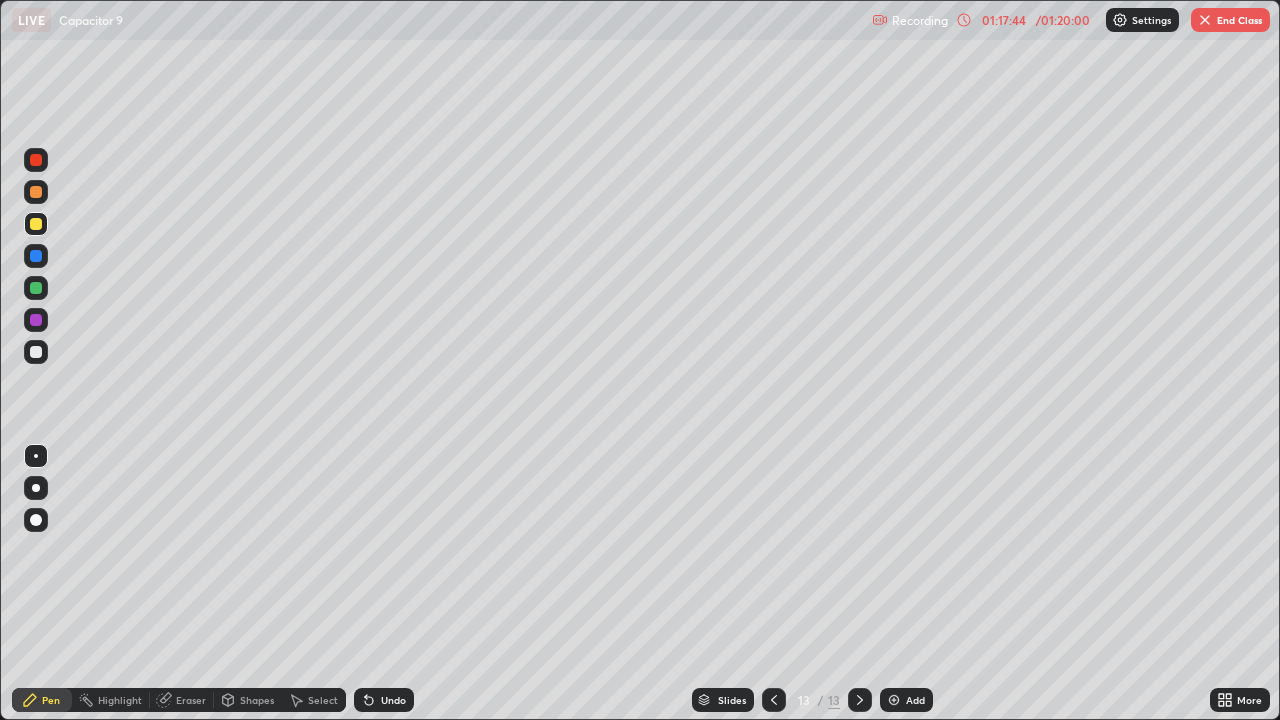 click on "End Class" at bounding box center [1230, 20] 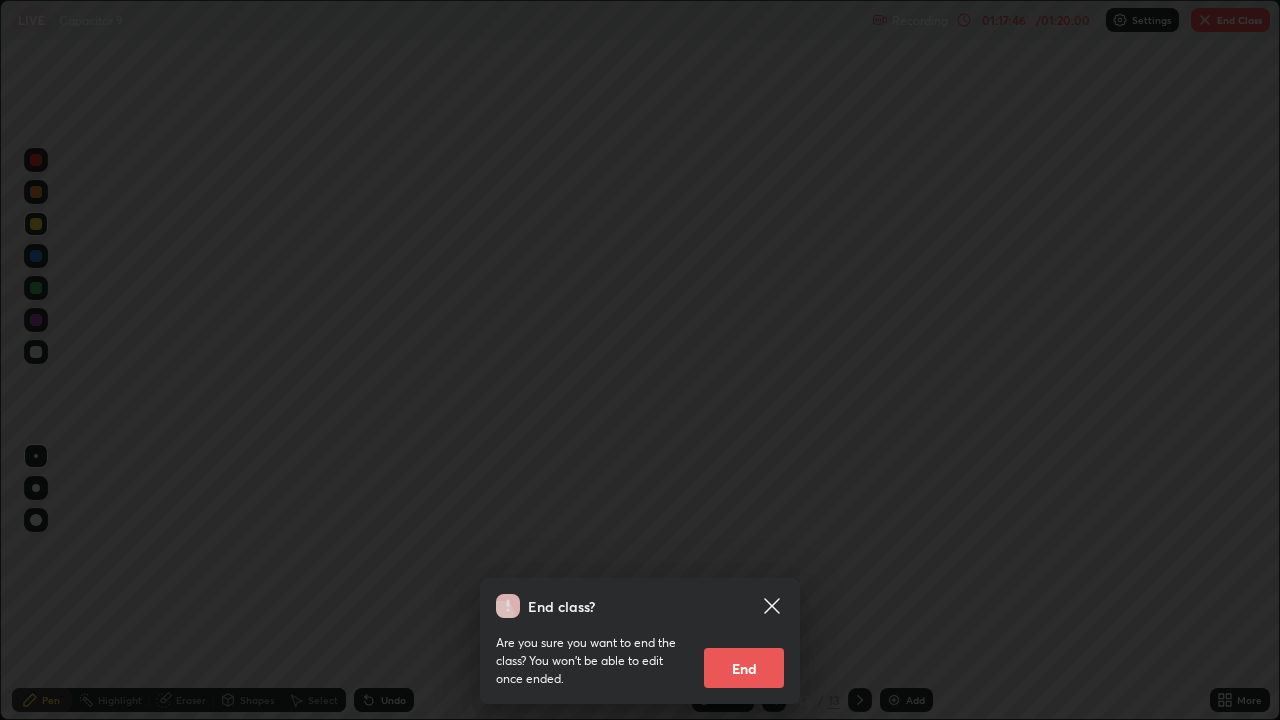click on "End" at bounding box center (744, 668) 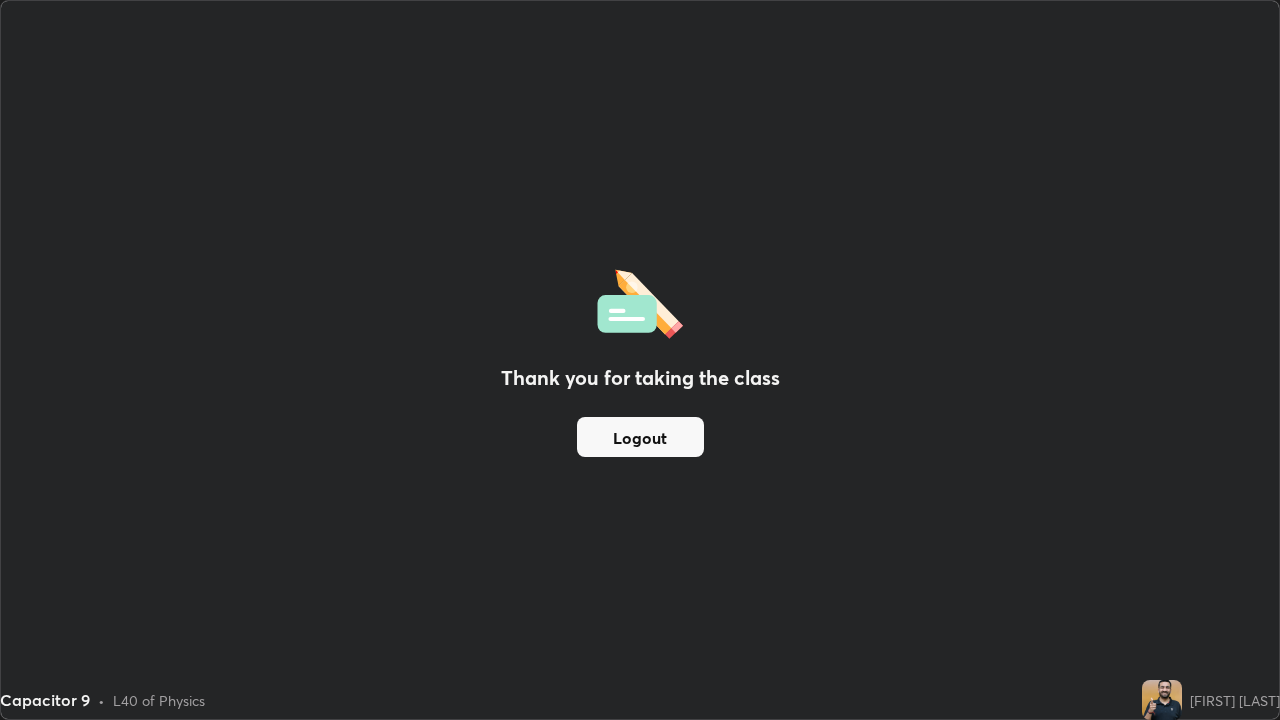 click on "Logout" at bounding box center (640, 437) 